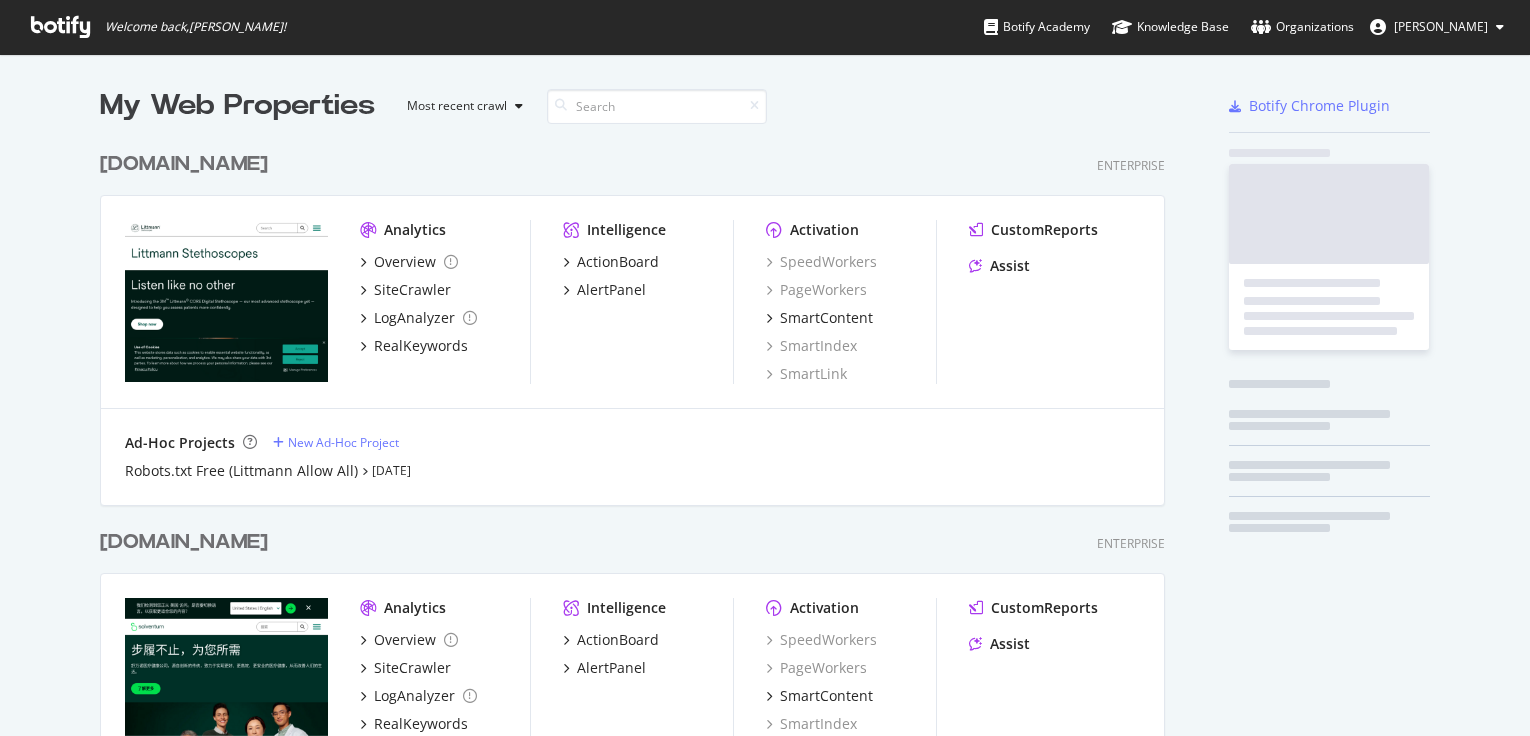 scroll, scrollTop: 0, scrollLeft: 0, axis: both 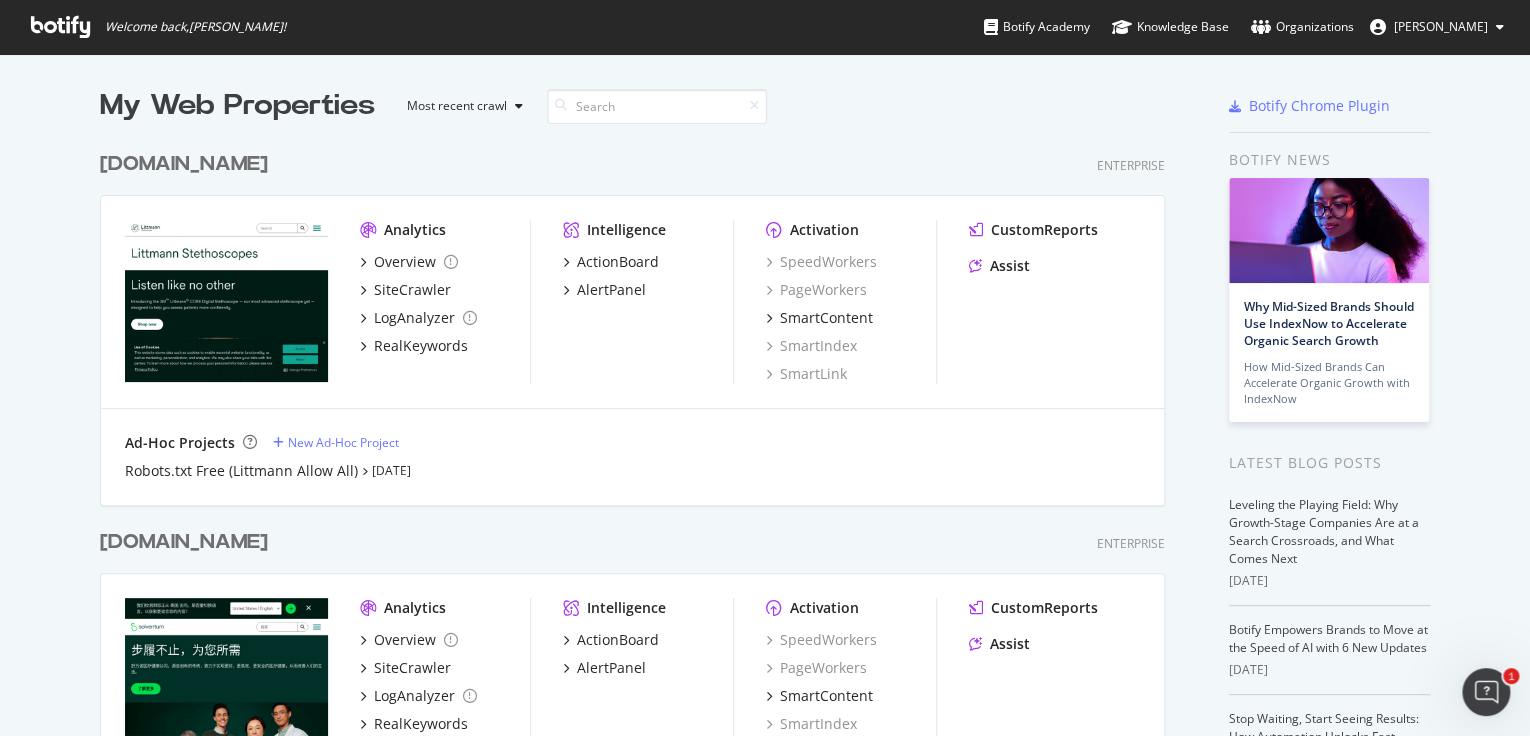 click on "[DOMAIN_NAME]" at bounding box center [184, 164] 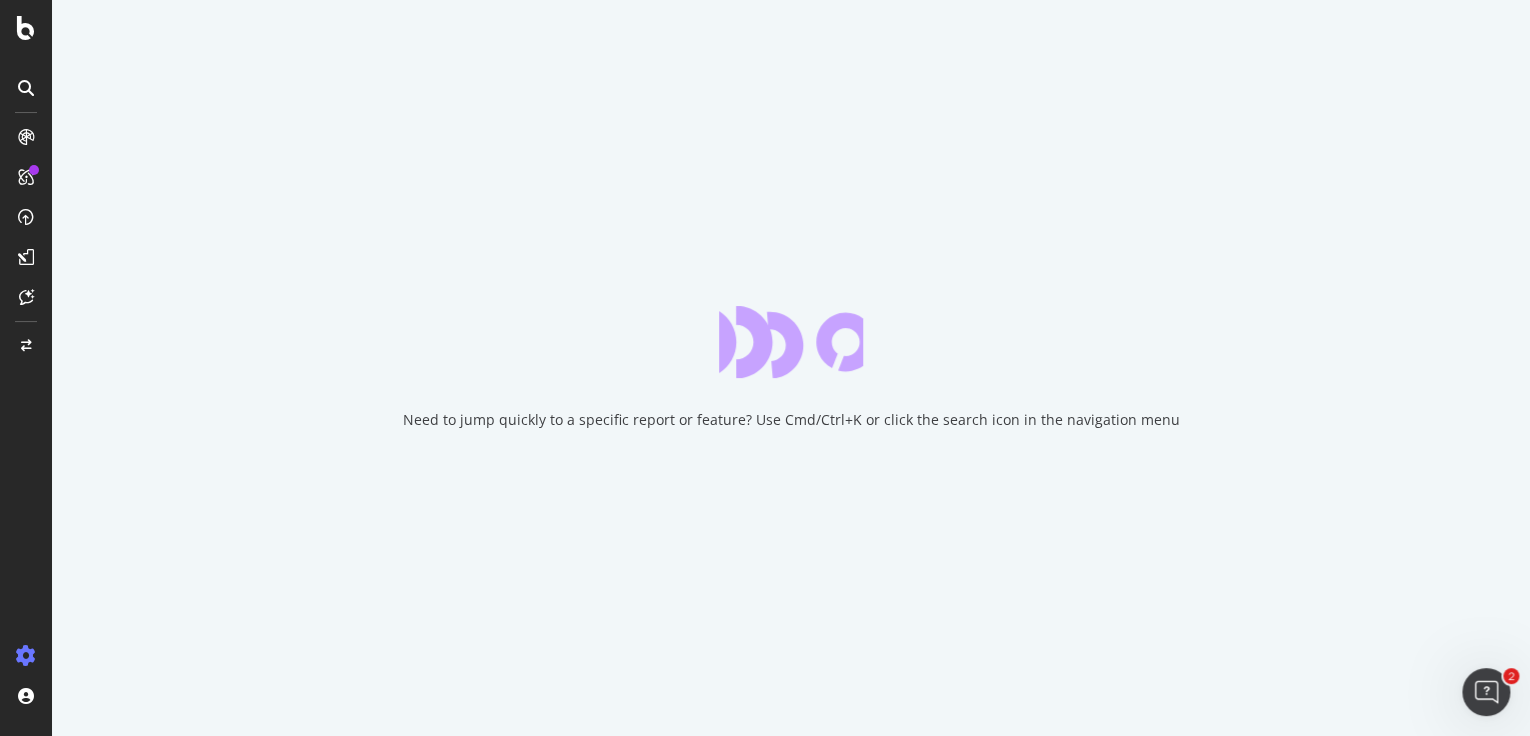 scroll, scrollTop: 0, scrollLeft: 0, axis: both 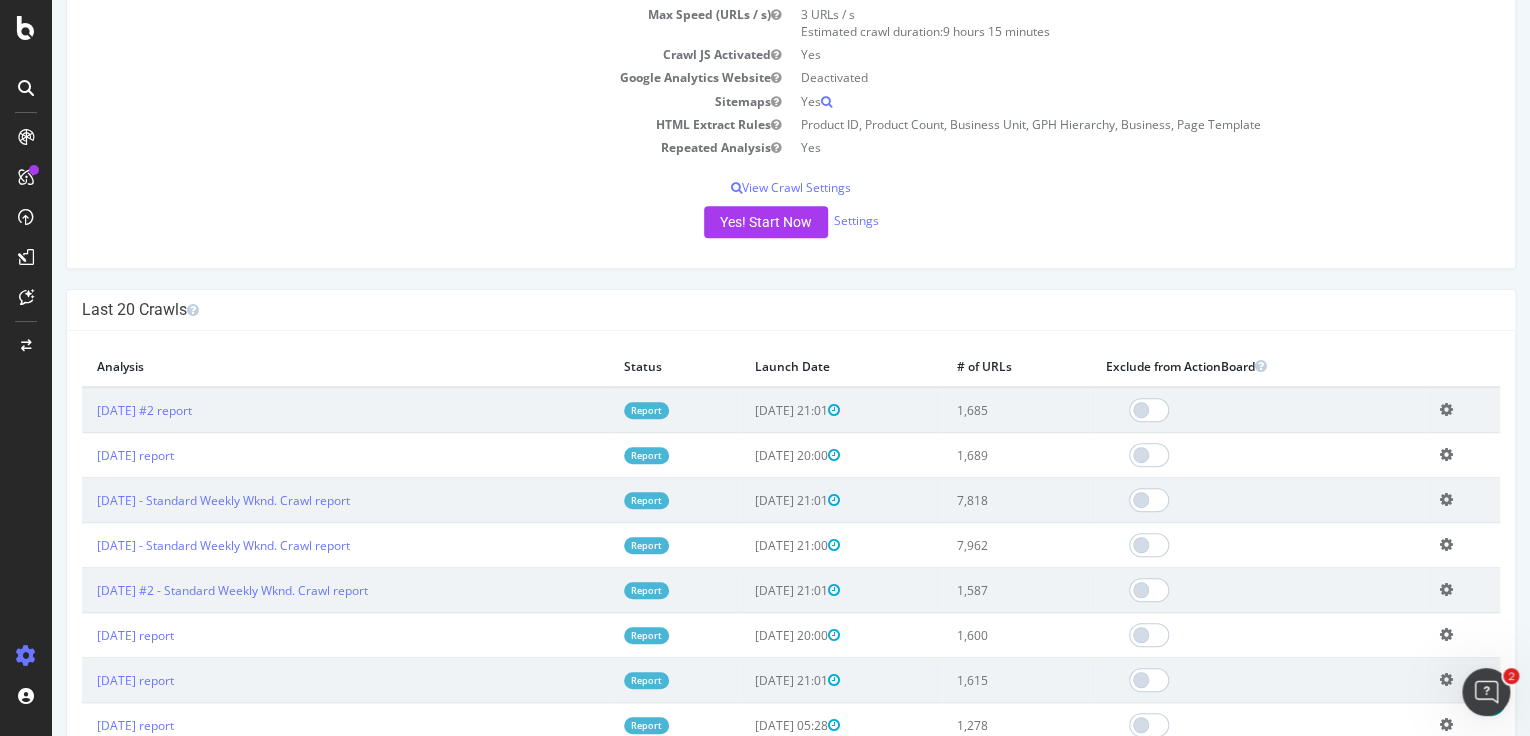 click at bounding box center [1446, 454] 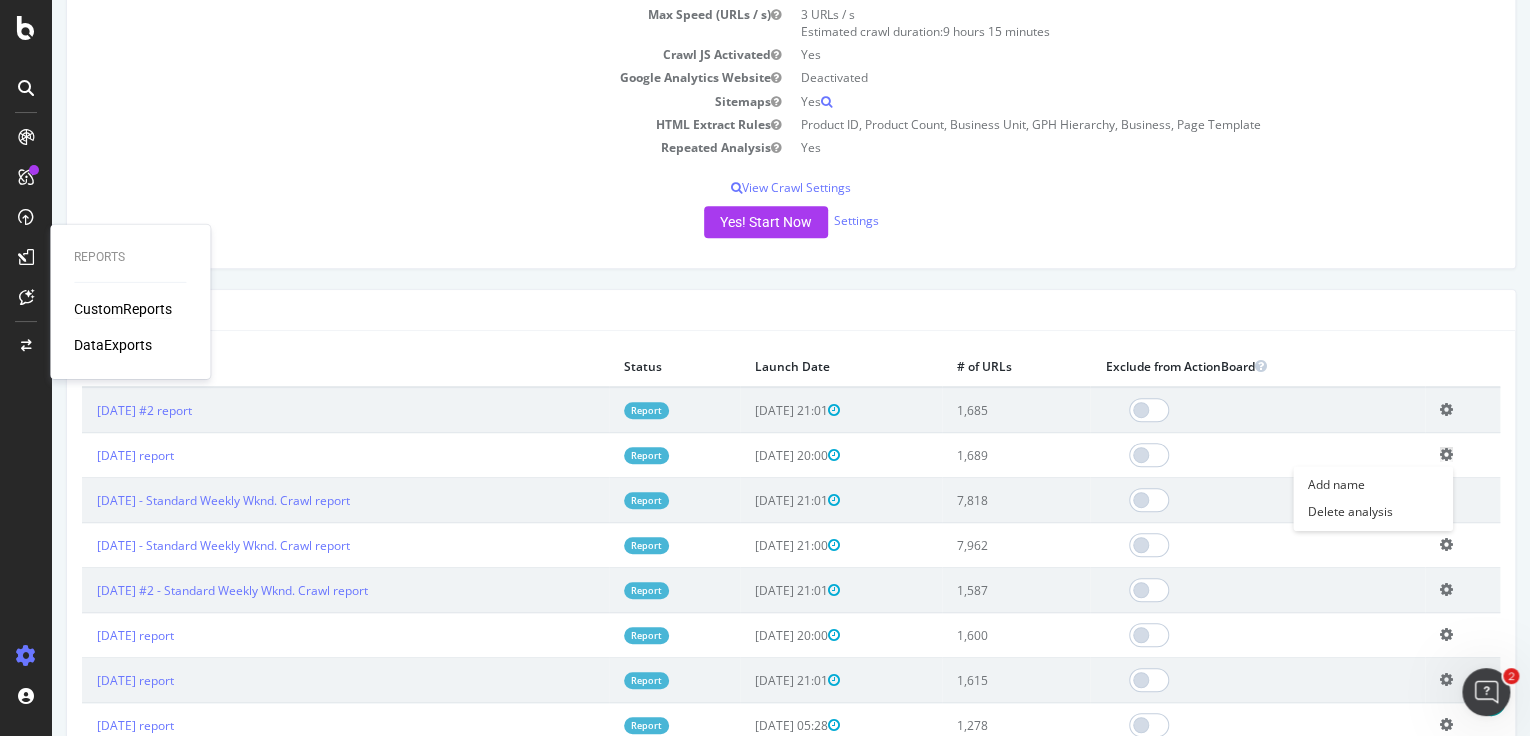 click on "CustomReports" at bounding box center [123, 309] 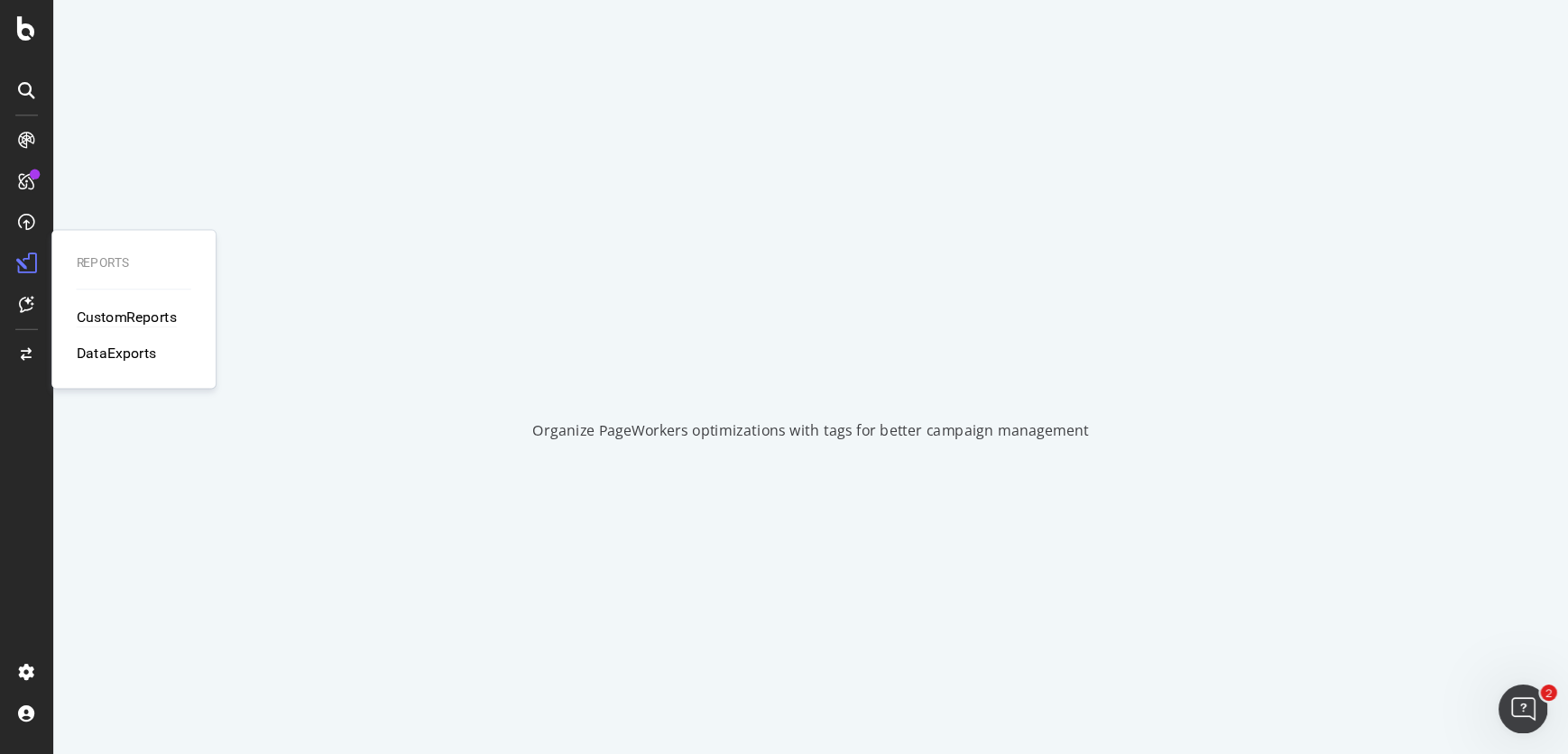 scroll, scrollTop: 0, scrollLeft: 0, axis: both 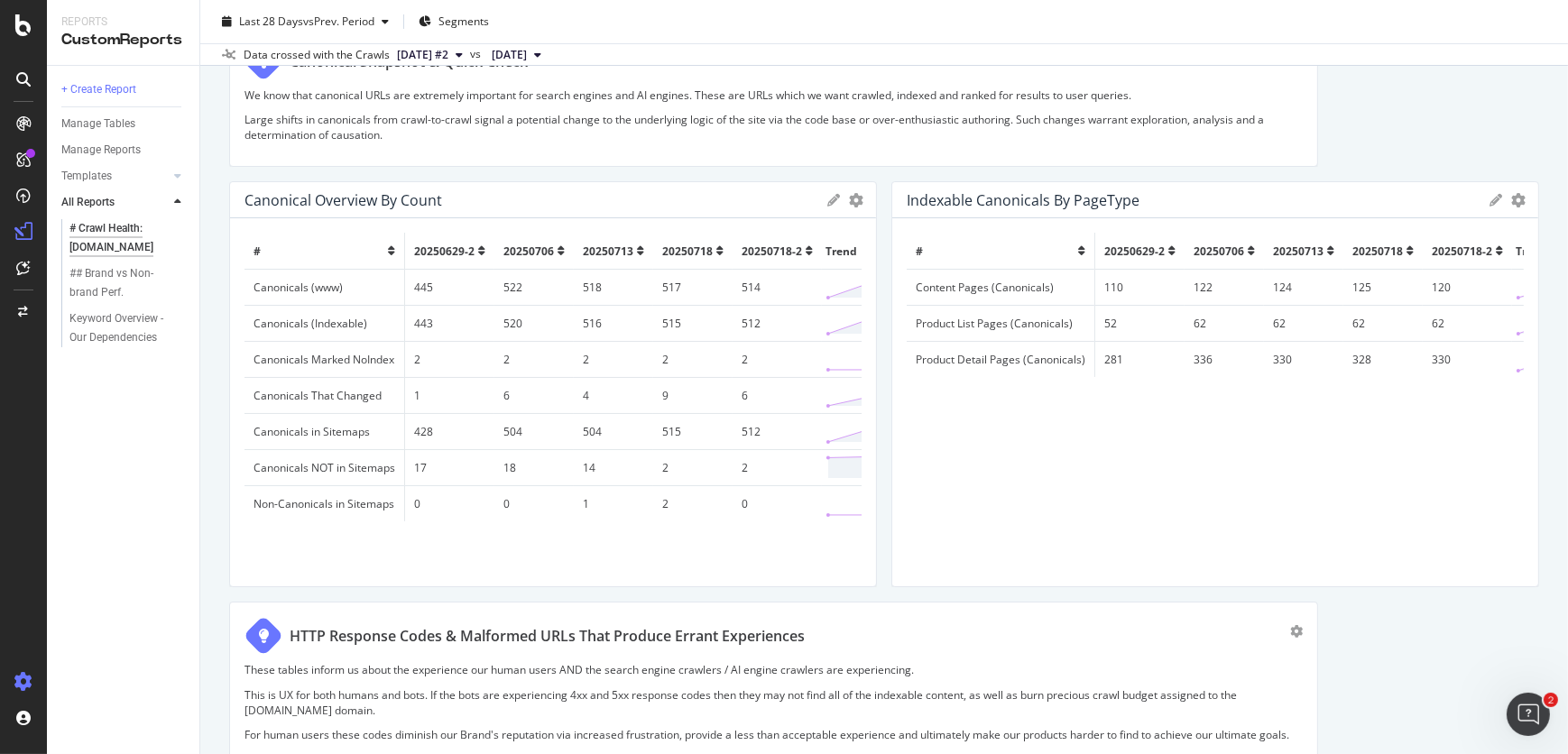 click at bounding box center (23, 682) 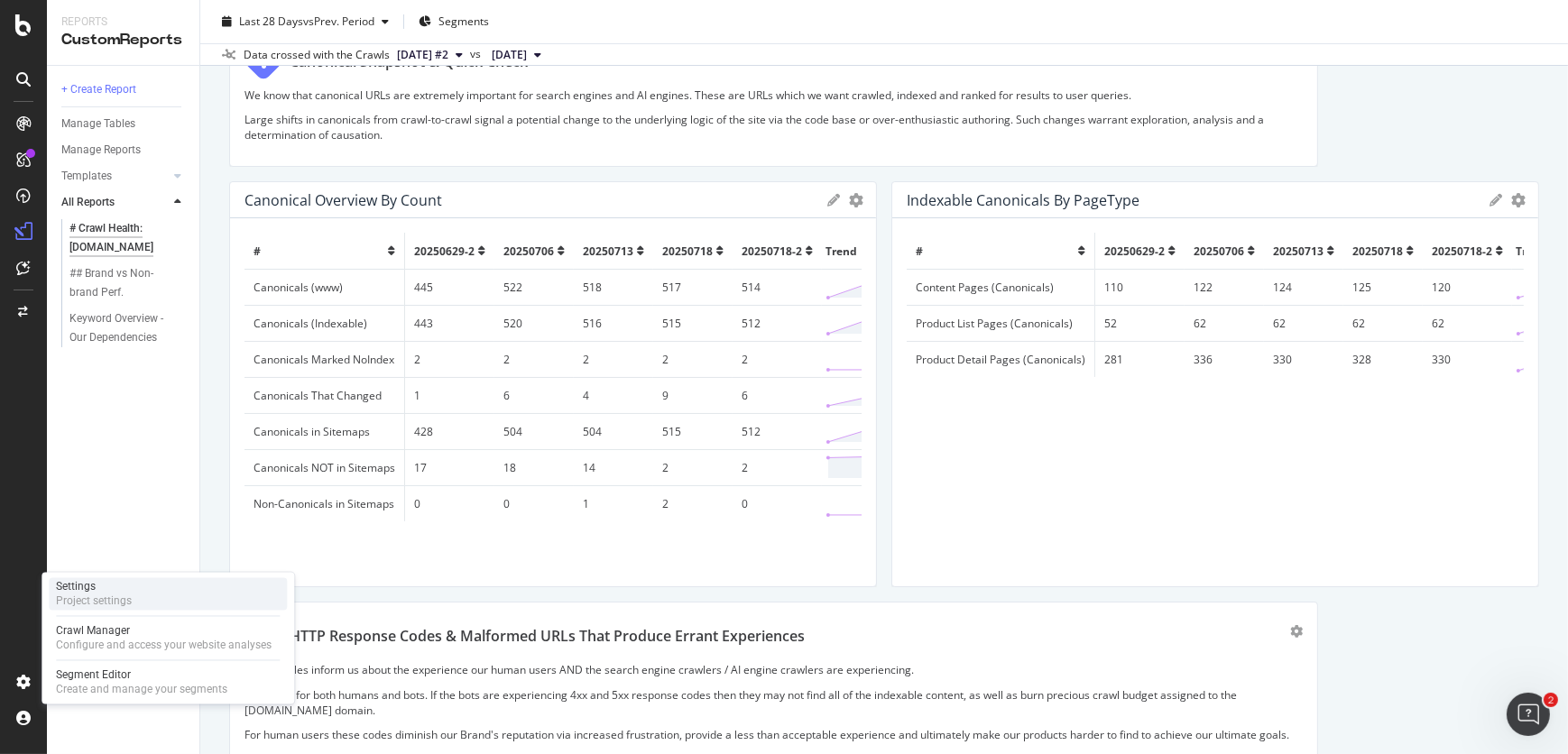 click on "Project settings" at bounding box center [94, 602] 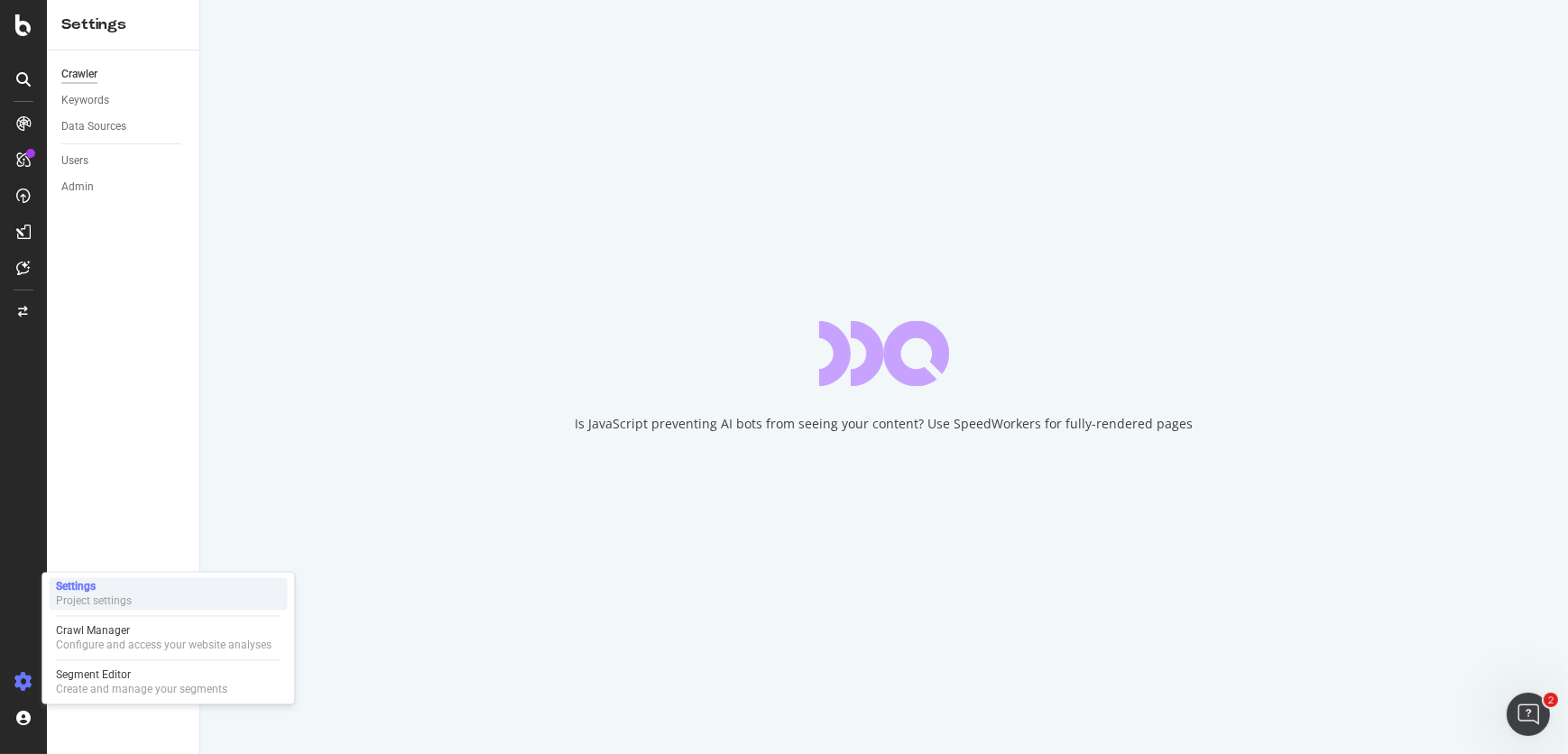 scroll, scrollTop: 0, scrollLeft: 0, axis: both 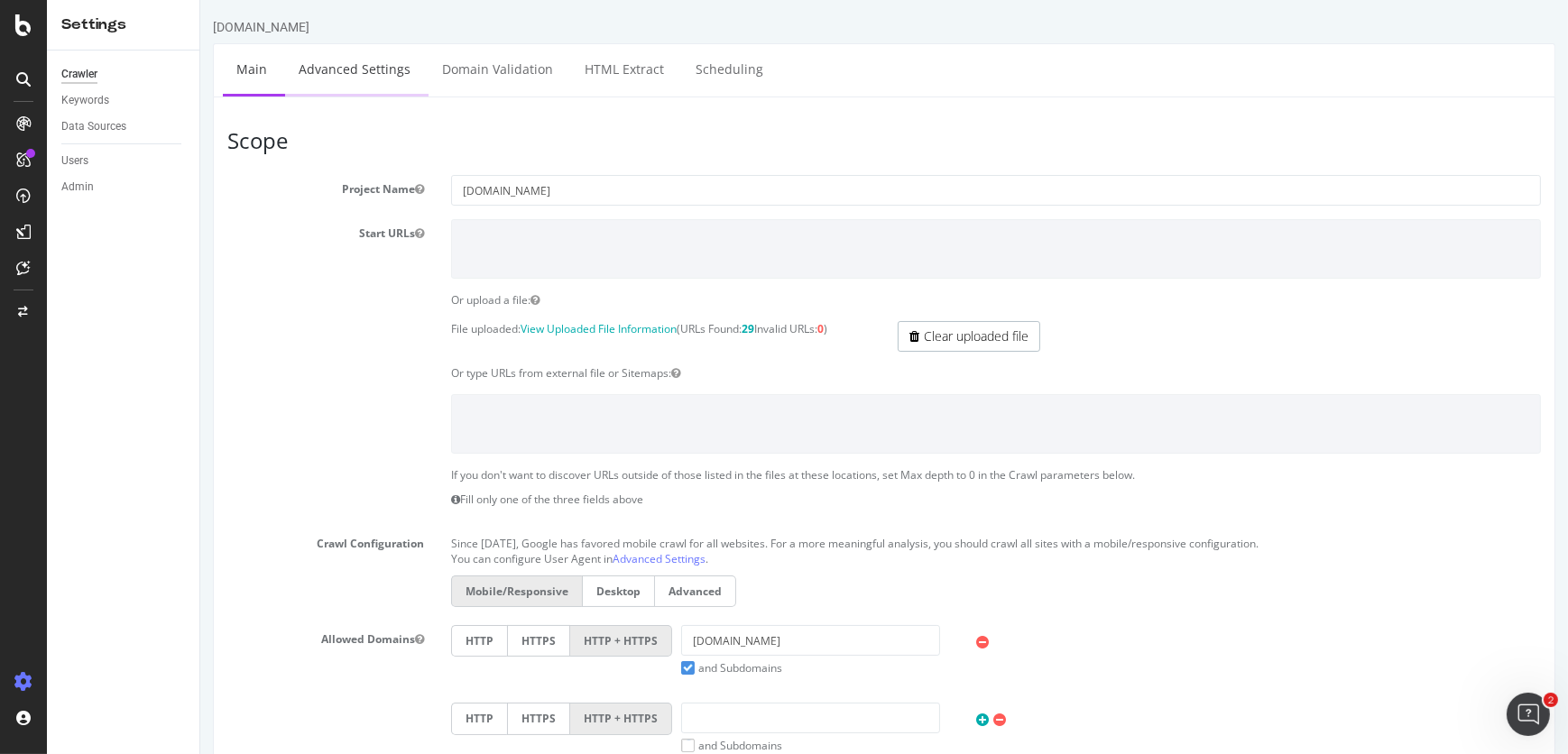 click on "Advanced Settings" at bounding box center [354, 69] 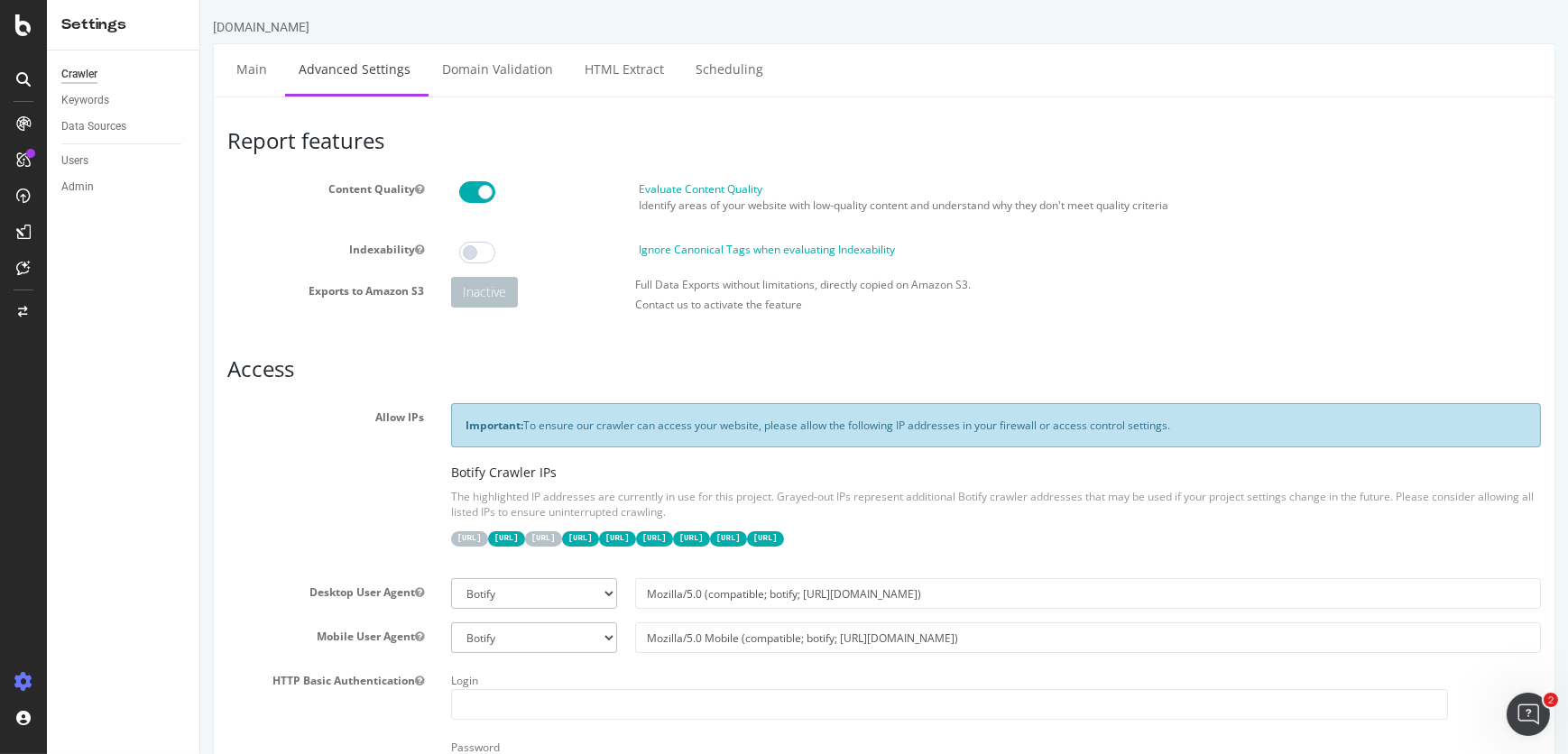 scroll, scrollTop: 0, scrollLeft: 0, axis: both 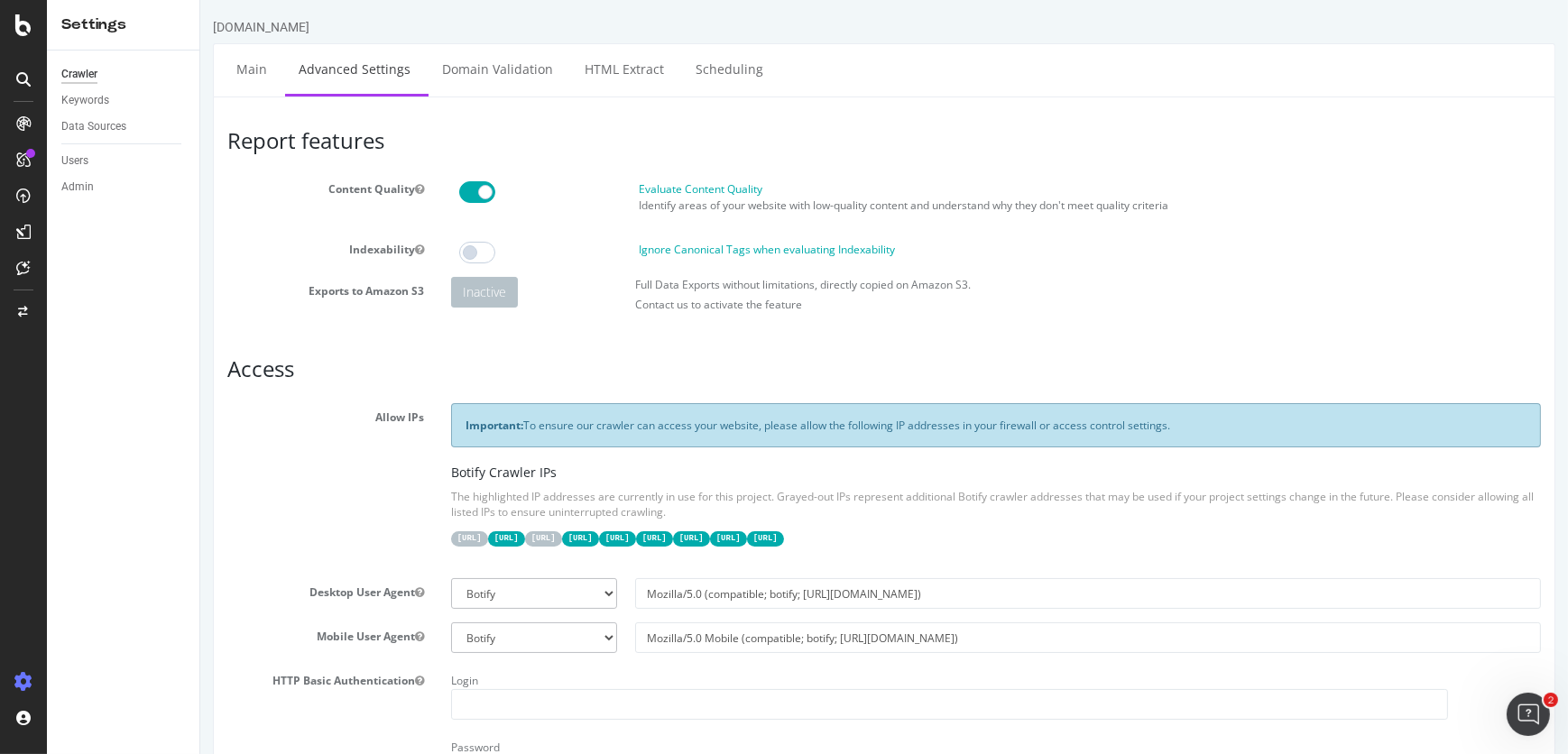 click on "[DOMAIN_NAME]
×
Main
Advanced Settings
Domain Validation
HTML Extract
Scheduling
Report features Content Quality
Evaluate Content Quality Identify areas of your website with low-quality content
and understand why they don't meet quality criteria Indexability
Ignore Canonical Tags when evaluating Indexability Exports to Amazon S3 Inactive Full Data Exports without limitations, directly copied on Amazon S3. Contact us to activate the feature Access Allow IPs Important:  To ensure our crawler can access your website, please allow the following IP addresses in your firewall or access control settings. Botify Crawler IPs [URL] [URL] [URL] [URL] [URL] [URL] [URL] [URL] [URL] Desktop User Agent
Botify Googlebot Chrome Firefox Edge Custom Mozilla/5.0 (compatible; botify; [URL][DOMAIN_NAME]) Login" at bounding box center [883, 825] 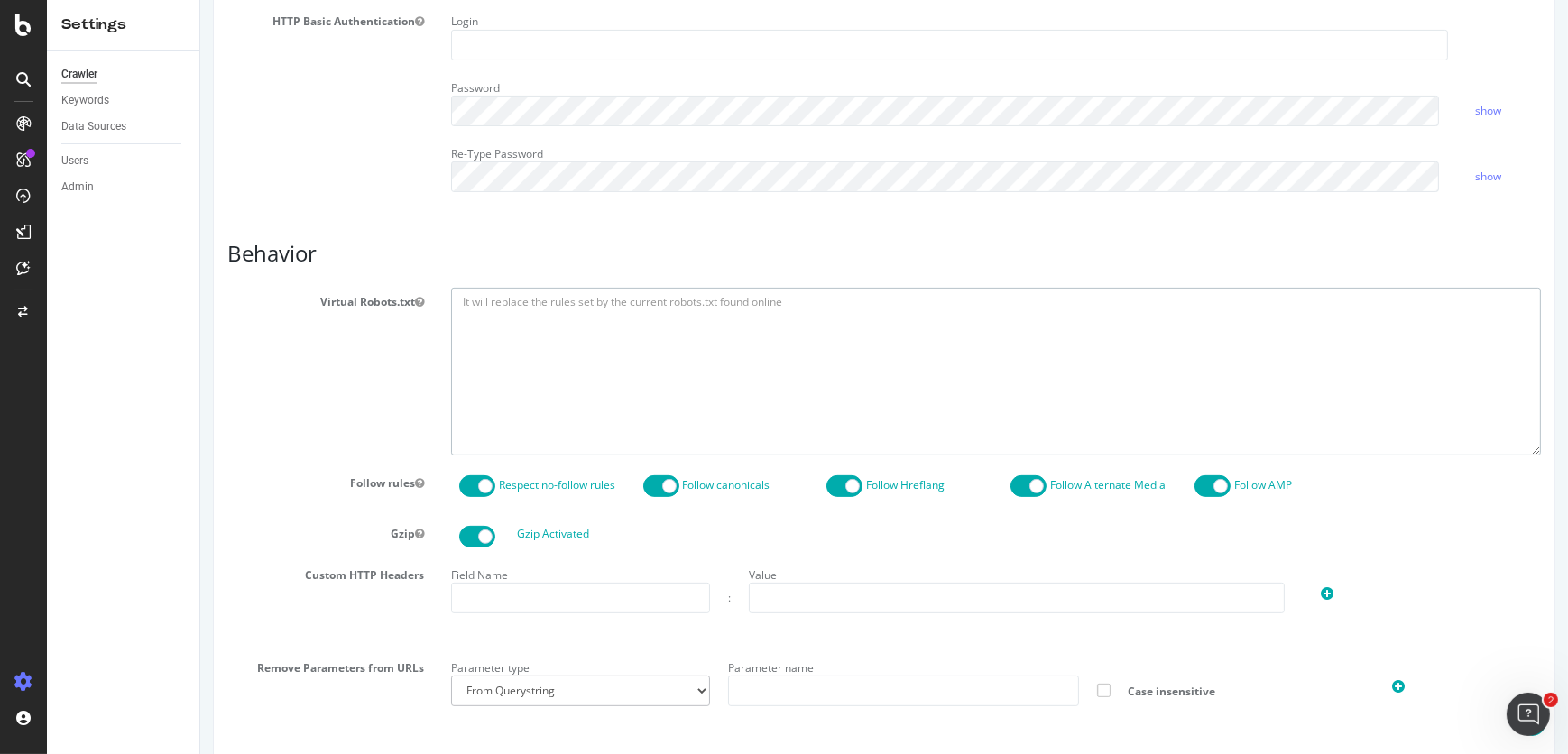 click at bounding box center [995, 371] 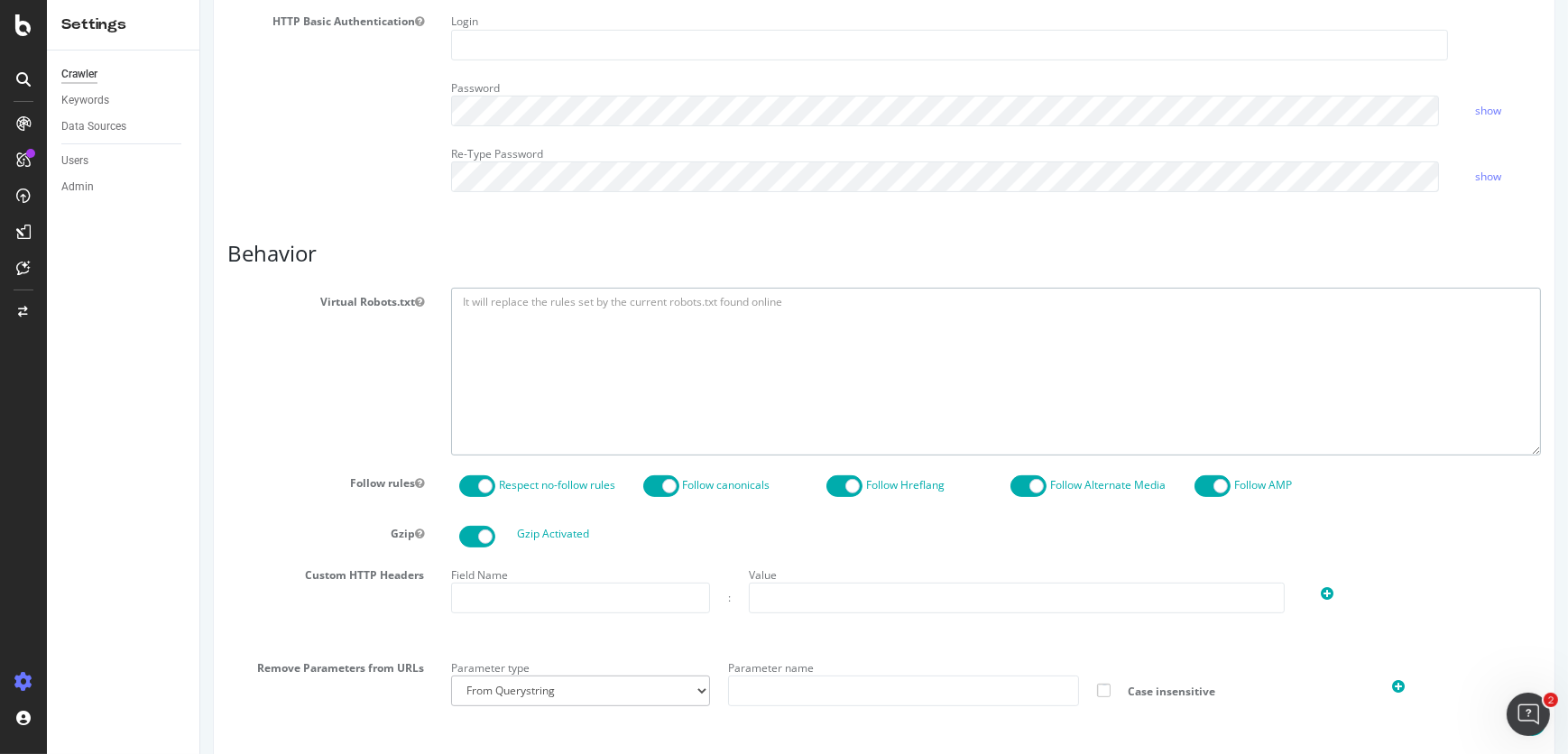 paste on "User-agent: *
# General Pathing
Disallow: /content/littmann/
Disallow: /language-masters/
Disallow: /content/dam/design-files/
Disallow: /content/dam/releases/
Disallow: /content/dam/archived-content/
Disallow: *?namespace=
Disallow: *?query=
Disallow: *?wcmmode=
Disallow: *?solventum-en-glo-resources
Disallow: /*/search/
# Old MMM Pathing
#Accounts for carried forward known invalid URLs
Disallow: /snaps2/
# /Language-Regions/ Not Ready for Crawling, Indexing or Ranking
Disallow: /en-my/
Disallow: /es-mx/
Disallow: /en-nz/
Disallow: /en-sa/
Disallow: /en-sg/
Disallow: /ko-kr/
Disallow: /zh-tw/
Disallow: /en-ae/
Disallow: /vi-vn/
User-agent: Moatbot
Disallow: /
User-agent: RuxitSynthetic
Disallow: /
User-agent: IstellaBot
Disallow: /
User-agent: MauiBot
Disallow: /
User-agent: BlexBot
Disallow: /
# This disallows cn spiders from crawling non-cn targeted content
User-agent: Baiduspider
User-agent: 360Spider
User-agent: Yisouspider
User-agent: PetalBot
Disallow: /
User-agent: Bytespider
Disallow: /
..." 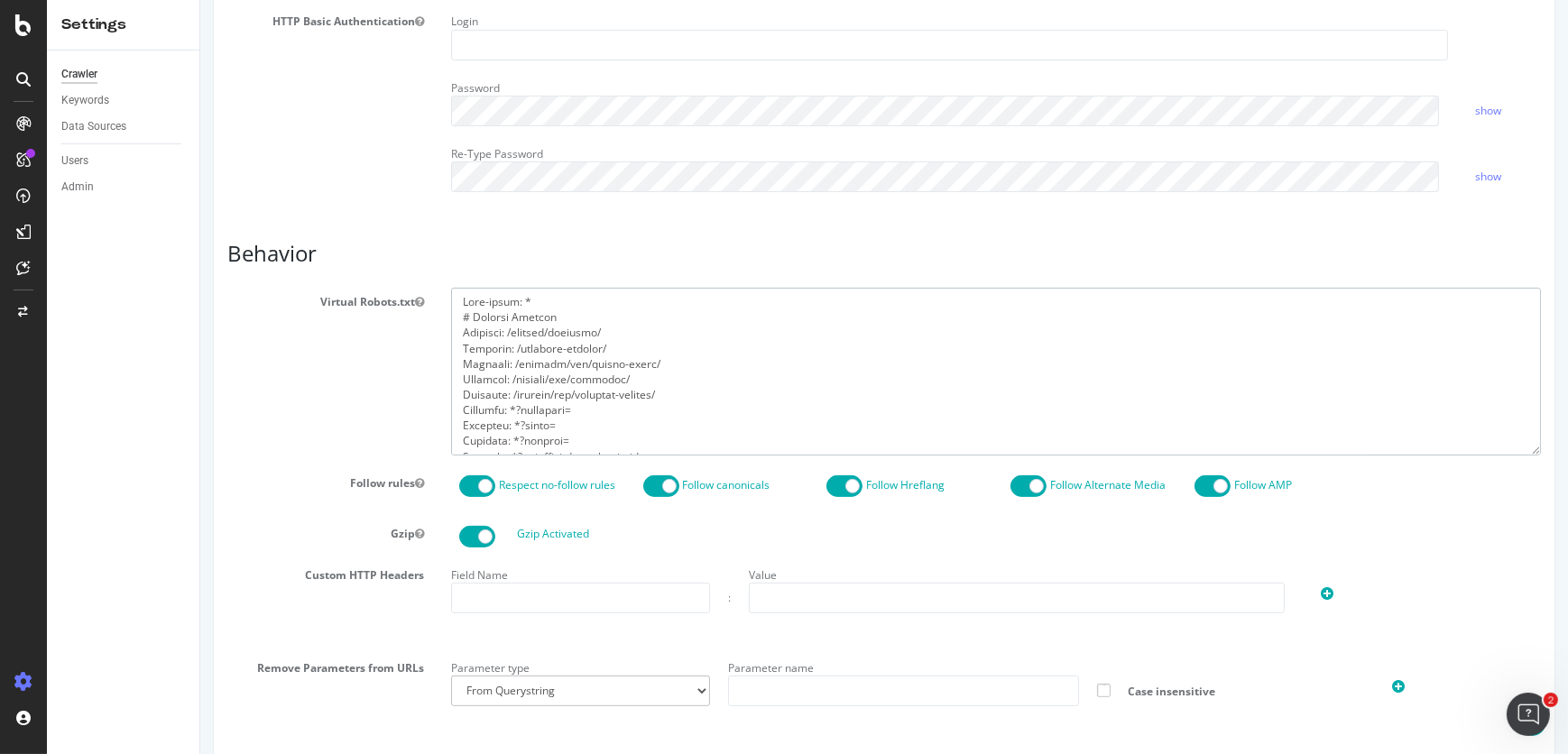 scroll, scrollTop: 2144, scrollLeft: 0, axis: vertical 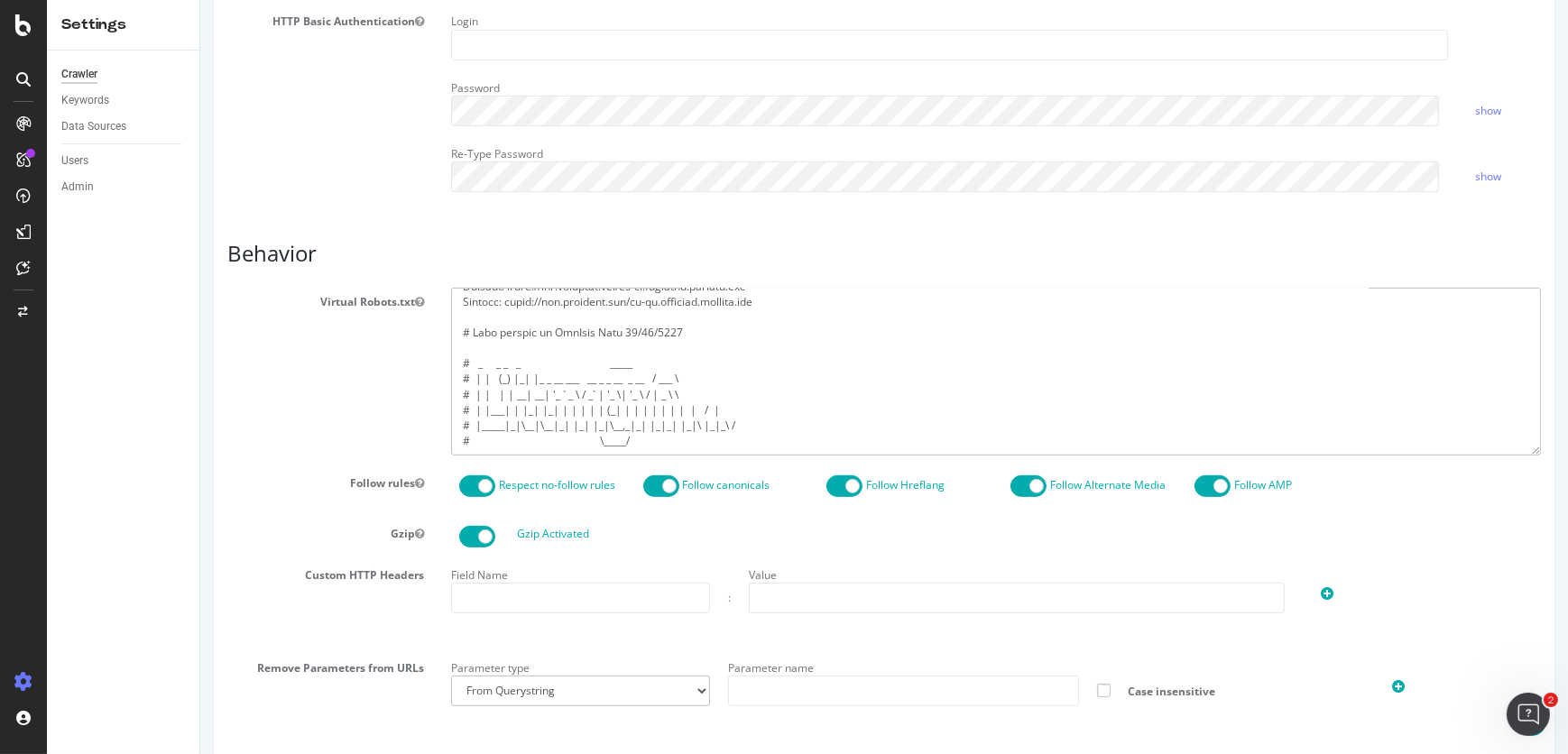 drag, startPoint x: 654, startPoint y: 443, endPoint x: 440, endPoint y: 363, distance: 228.46444 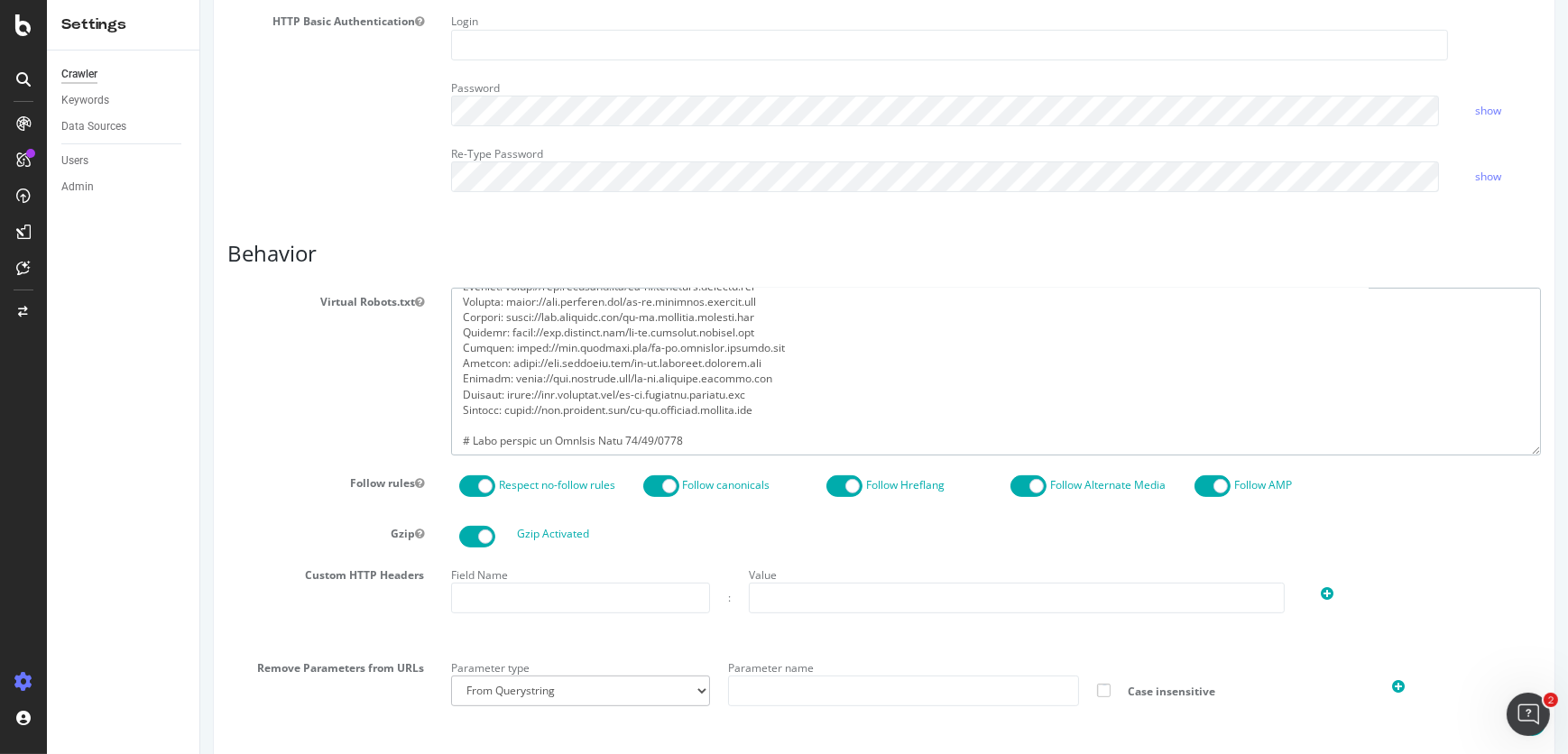 scroll, scrollTop: 2056, scrollLeft: 0, axis: vertical 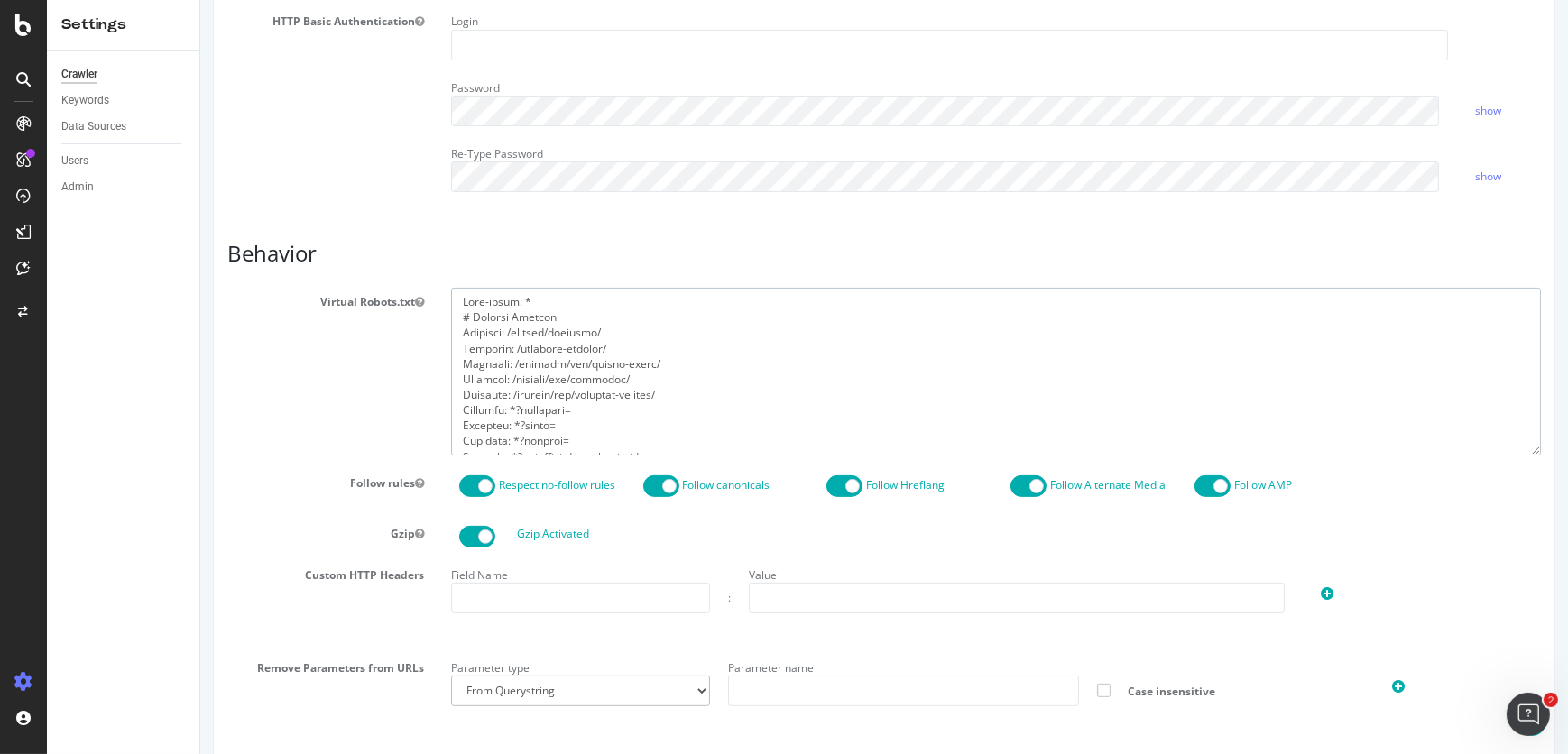 click at bounding box center (995, 371) 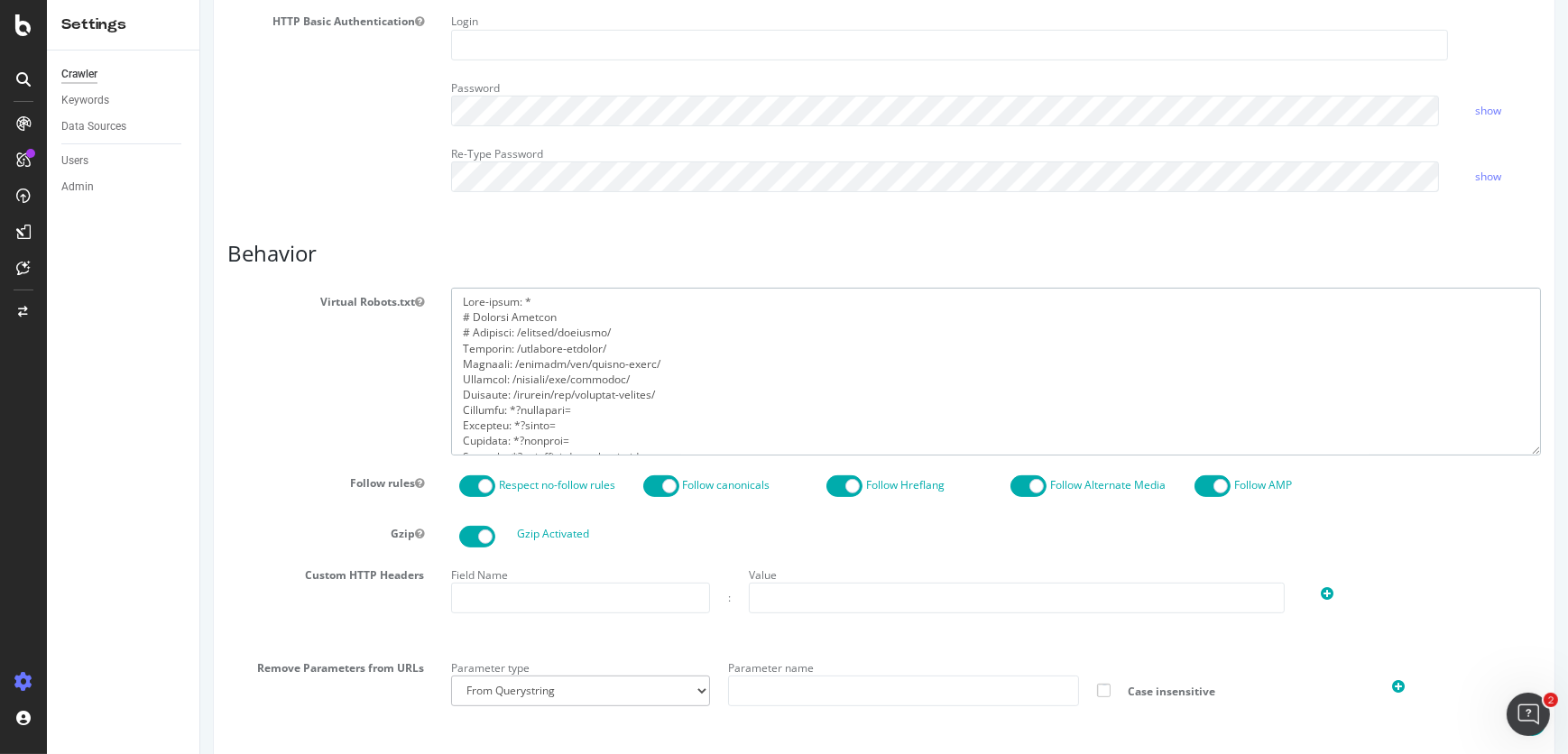 click at bounding box center (995, 371) 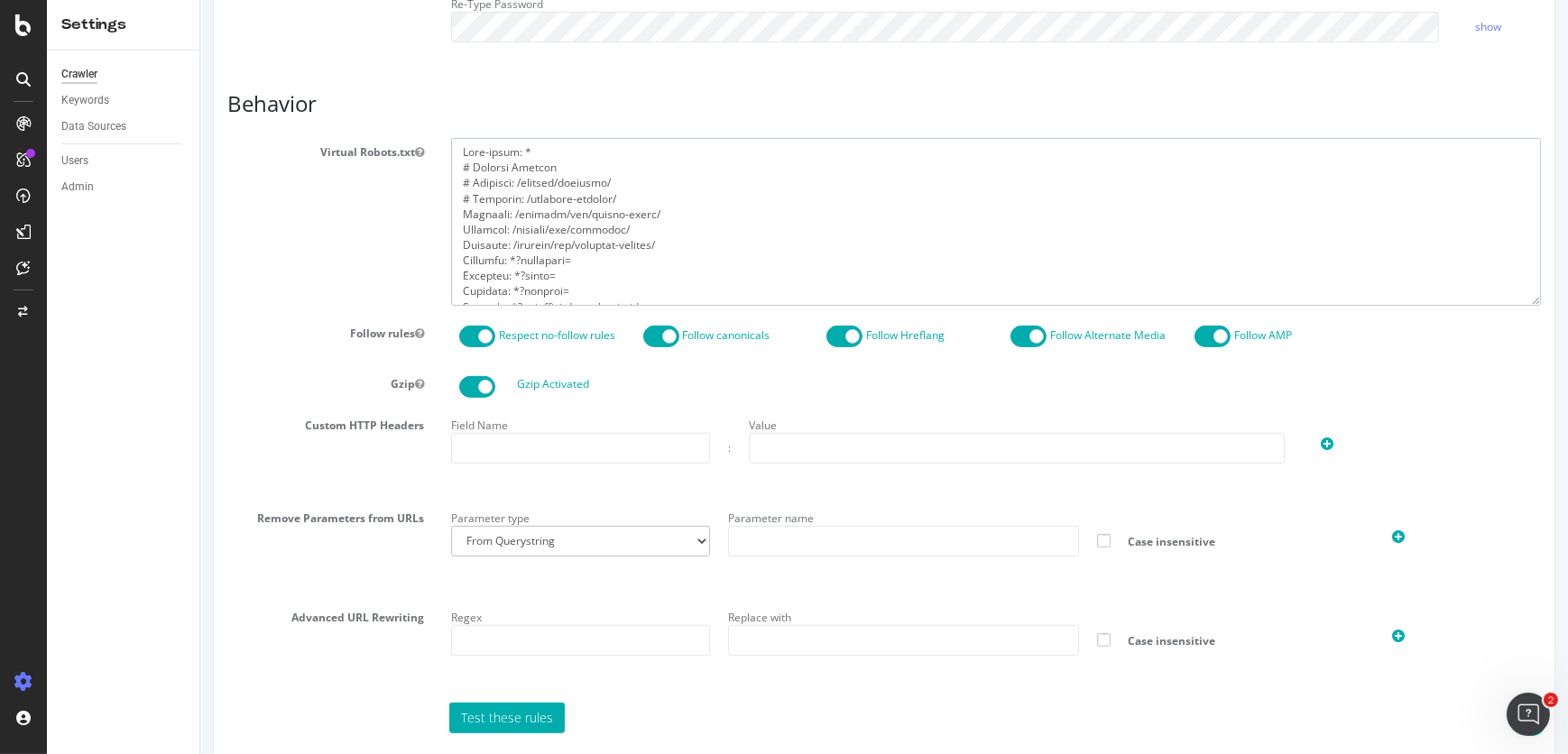 scroll, scrollTop: 894, scrollLeft: 0, axis: vertical 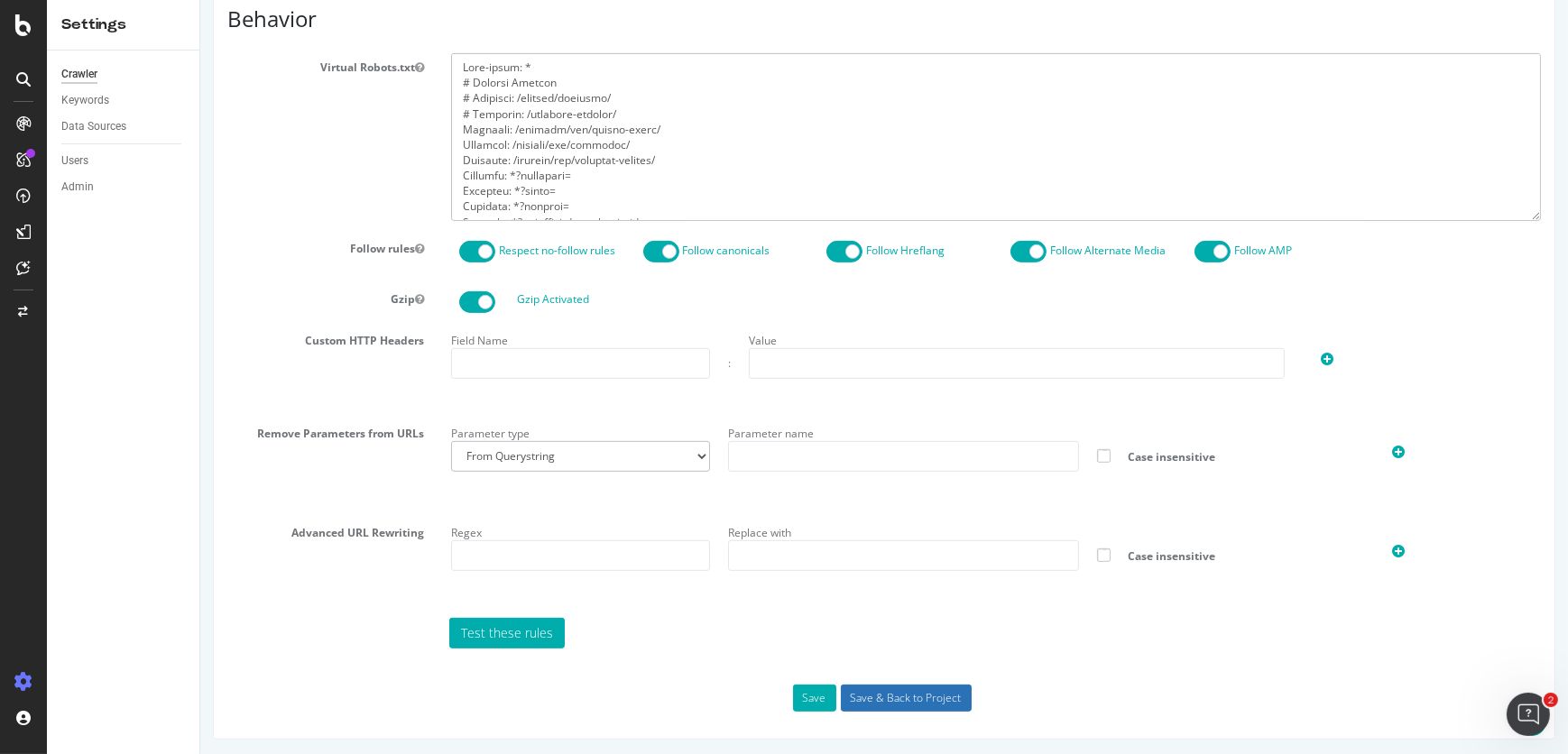 type on "User-agent: *
# General Pathing
# Disallow: /content/littmann/
# Disallow: /language-masters/
Disallow: /content/dam/design-files/
Disallow: /content/dam/releases/
Disallow: /content/dam/archived-content/
Disallow: *?namespace=
Disallow: *?query=
Disallow: *?wcmmode=
Disallow: *?solventum-en-glo-resources
Disallow: /*/search/
# Old MMM Pathing
#Accounts for carried forward known invalid URLs
Disallow: /snaps2/
# /Language-Regions/ Not Ready for Crawling, Indexing or Ranking
Disallow: /en-my/
Disallow: /es-mx/
Disallow: /en-nz/
Disallow: /en-sa/
Disallow: /en-sg/
Disallow: /ko-kr/
Disallow: /zh-tw/
Disallow: /en-ae/
Disallow: /vi-vn/
User-agent: Moatbot
Disallow: /
User-agent: RuxitSynthetic
Disallow: /
User-agent: IstellaBot
Disallow: /
User-agent: MauiBot
Disallow: /
User-agent: BlexBot
Disallow: /
# This disallows cn spiders from crawling non-cn targeted content
User-agent: Baiduspider
User-agent: 360Spider
User-agent: Yisouspider
User-agent: PetalBot
Disallow: /
User-agent: [PERSON_NAME]:..." 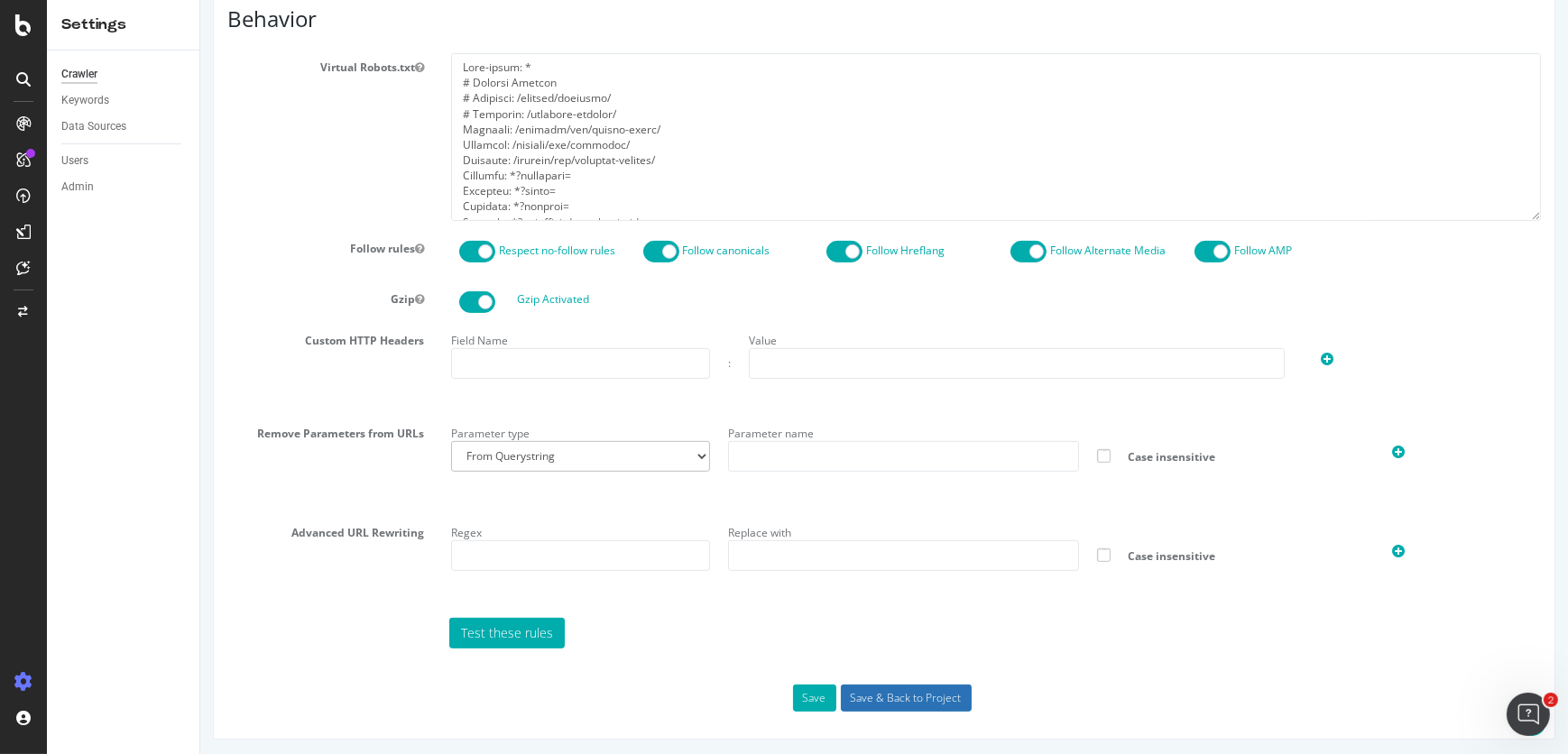 click on "Save & Back to Project" at bounding box center (905, 698) 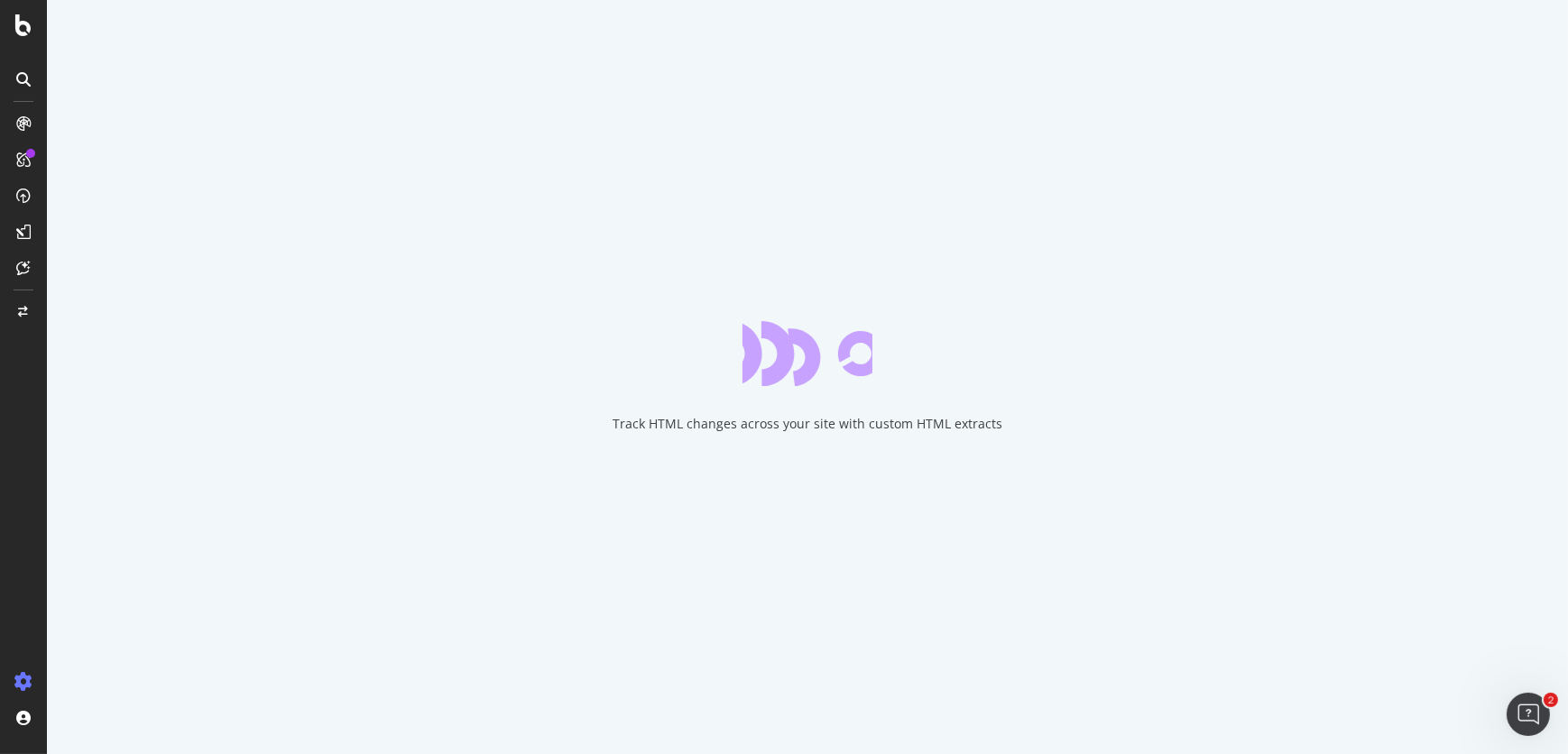 scroll, scrollTop: 0, scrollLeft: 0, axis: both 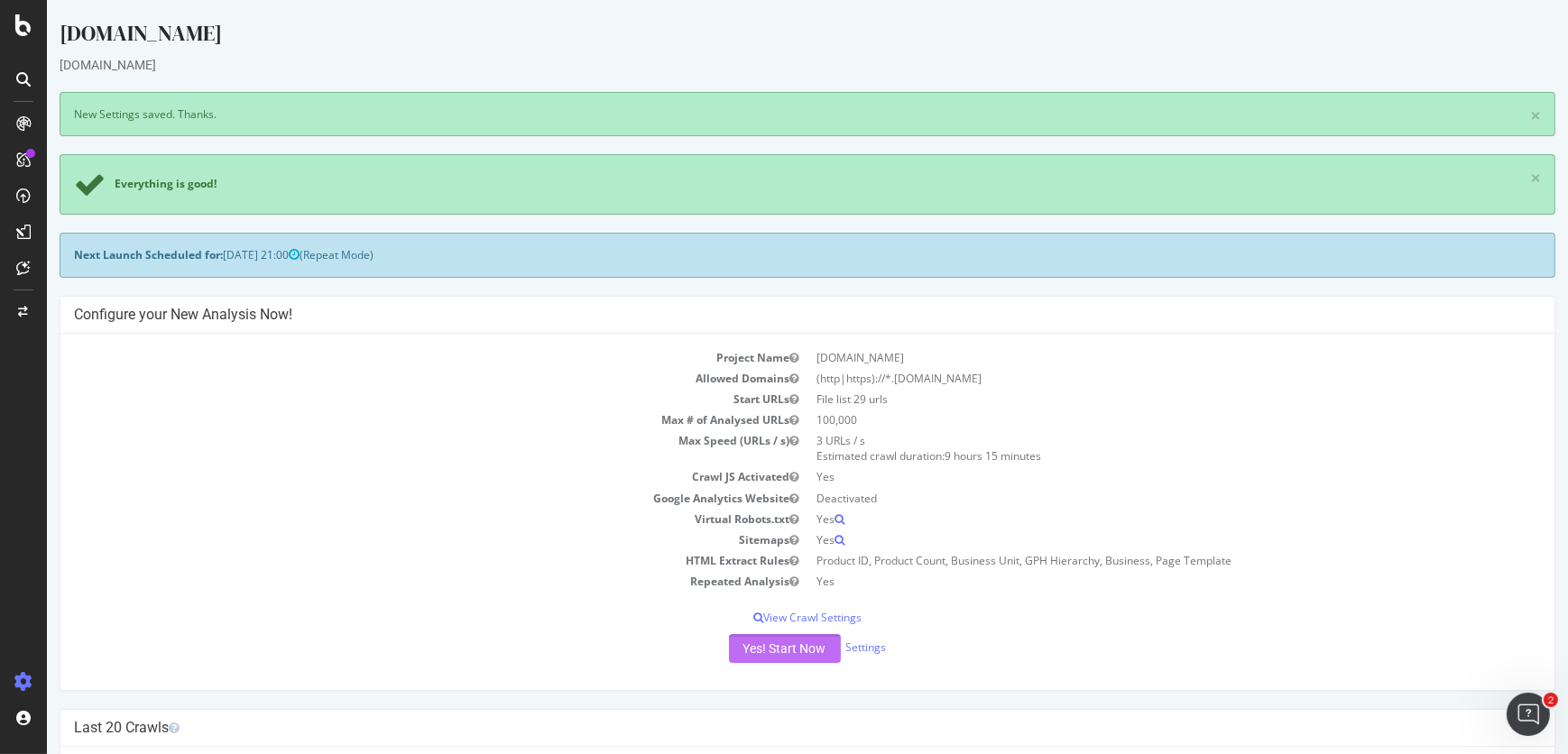 click on "Yes! Start Now" at bounding box center [785, 648] 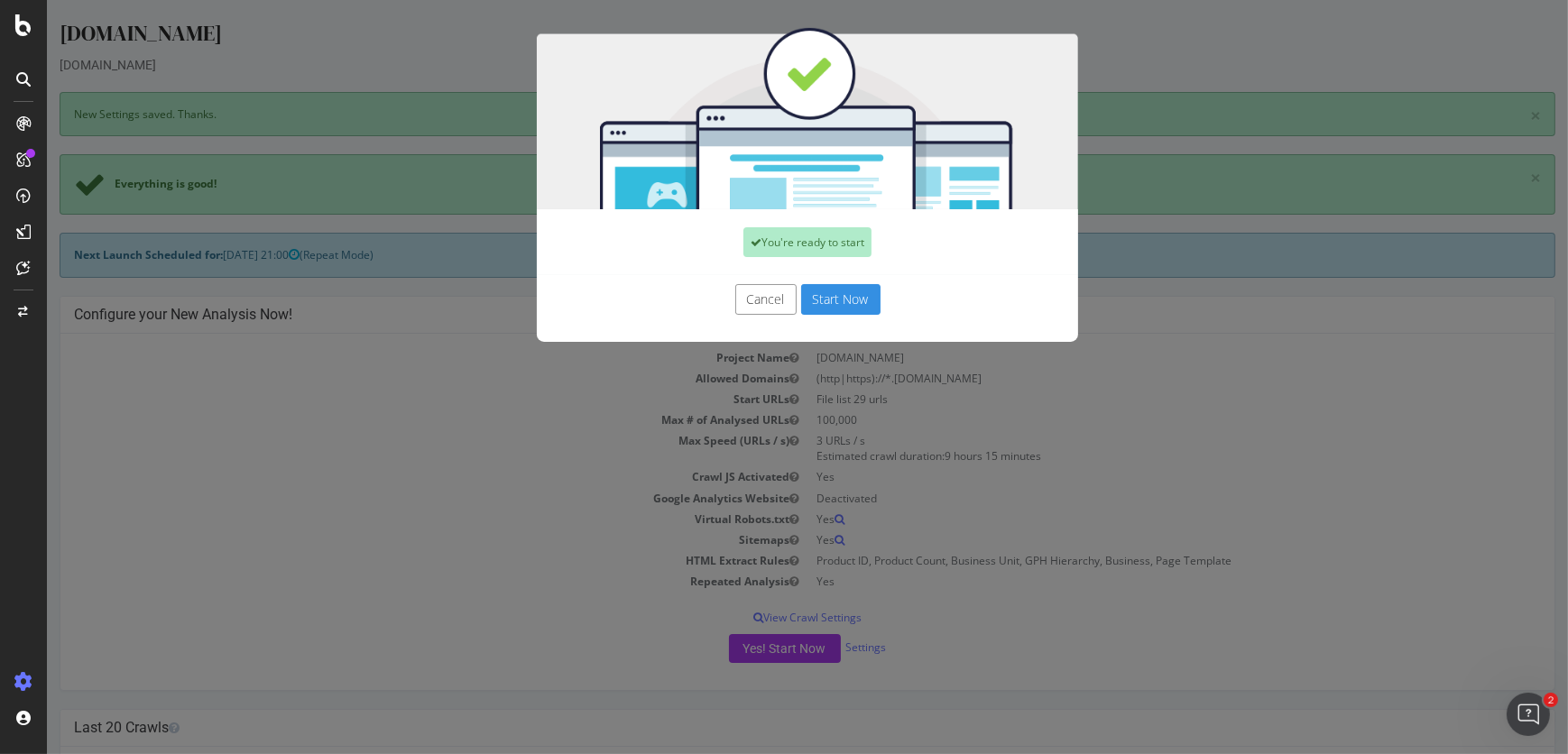 click on "Start Now" at bounding box center [841, 299] 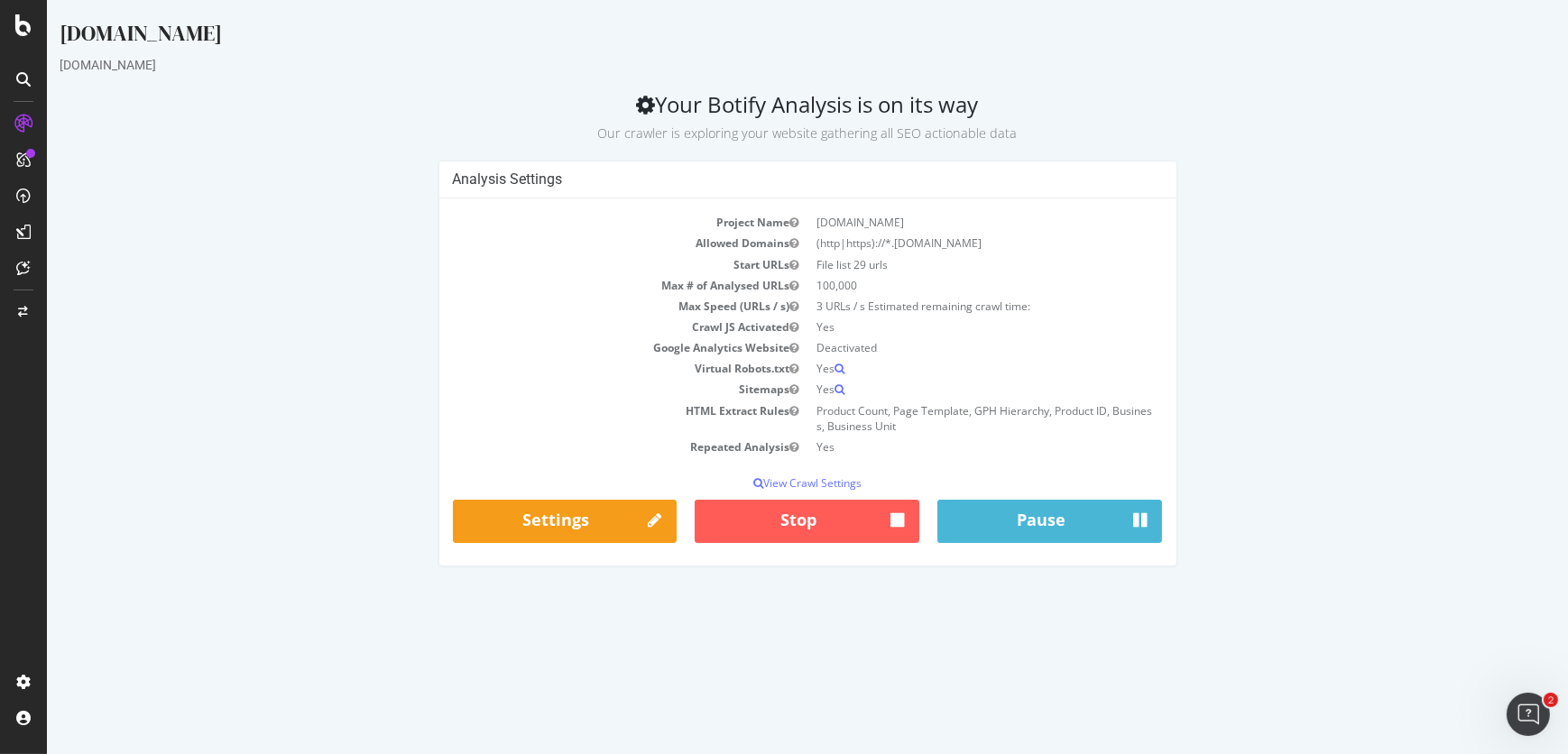 scroll, scrollTop: 0, scrollLeft: 0, axis: both 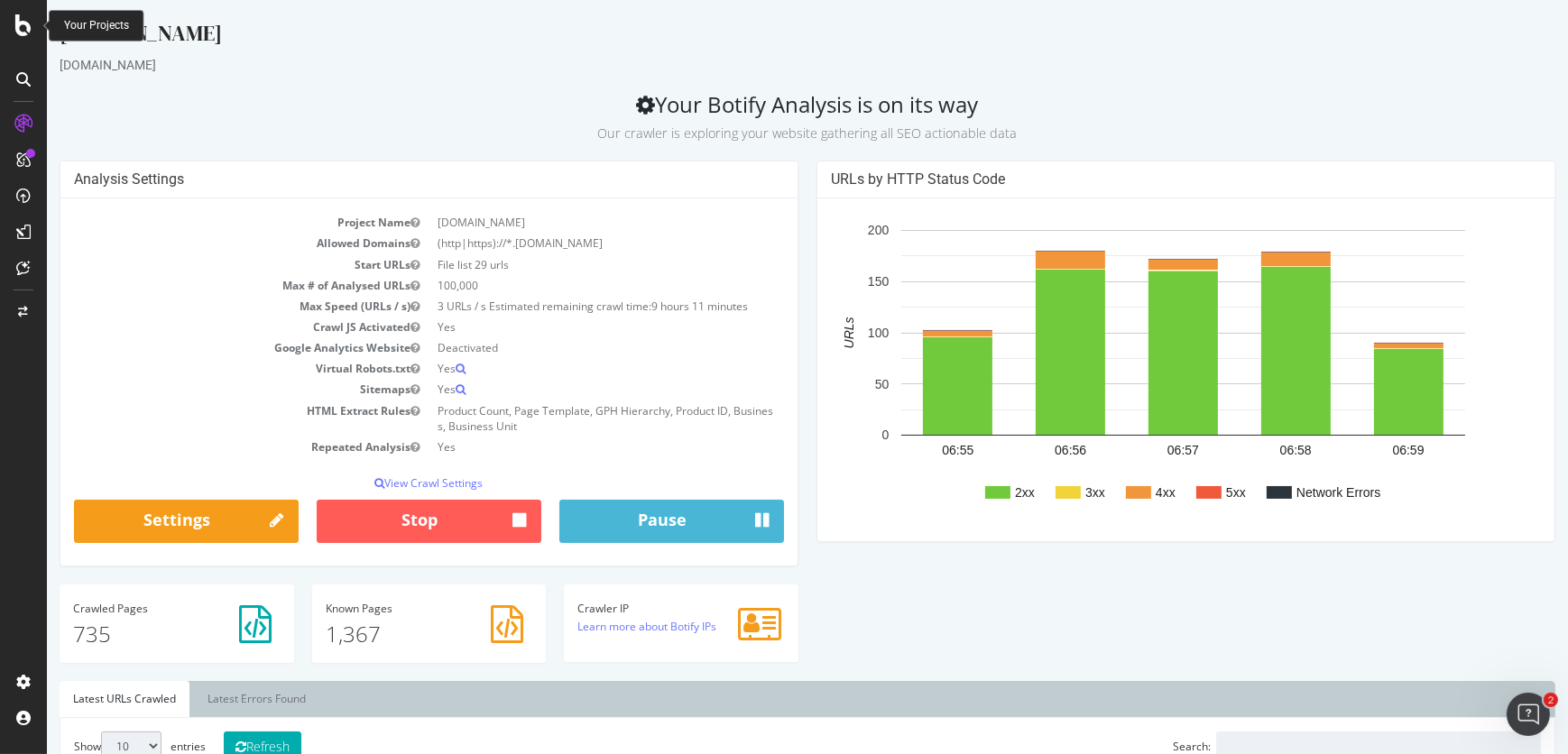 click at bounding box center (23, 25) 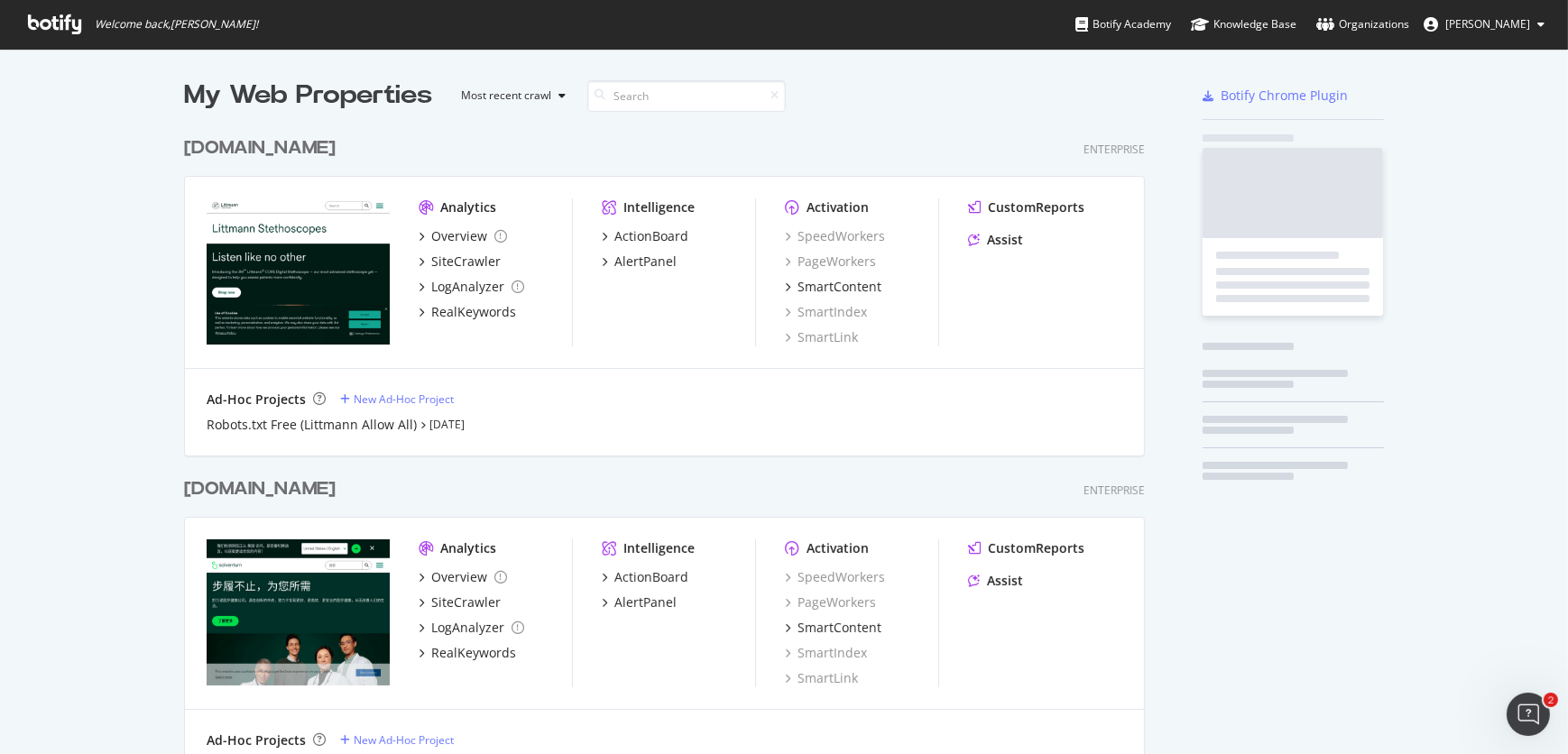 scroll, scrollTop: 13, scrollLeft: 13, axis: both 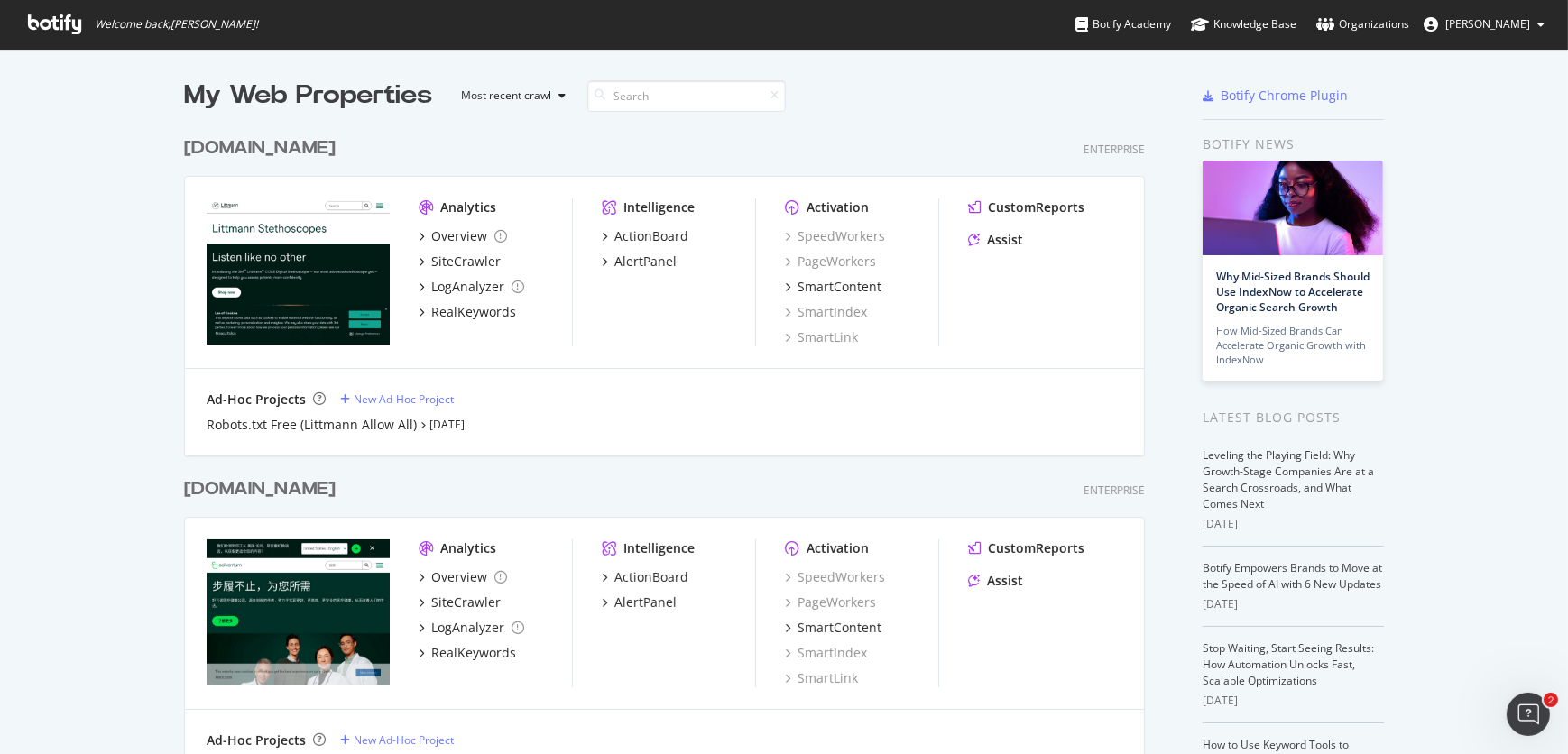 click on "[DOMAIN_NAME]" at bounding box center (260, 489) 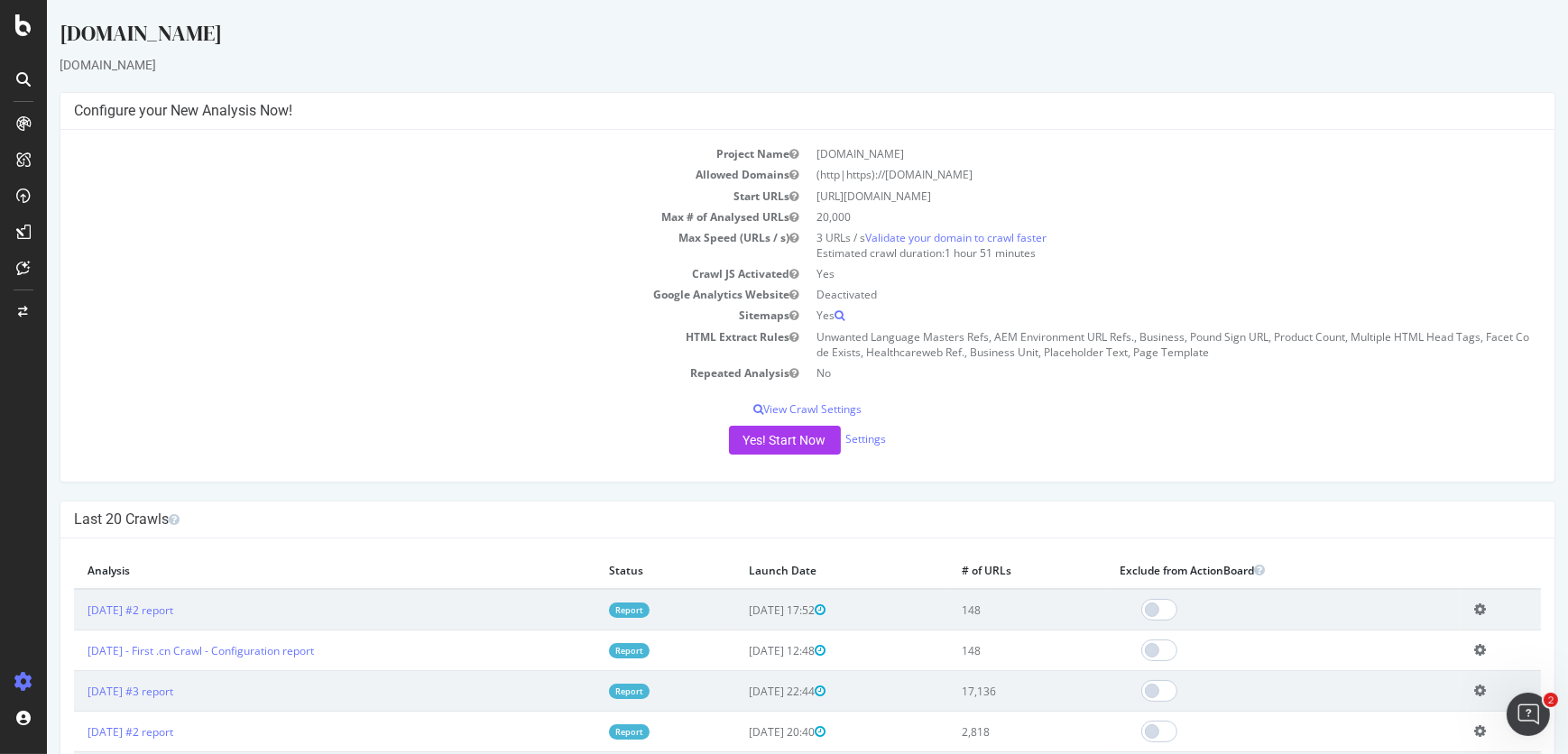 scroll, scrollTop: 0, scrollLeft: 0, axis: both 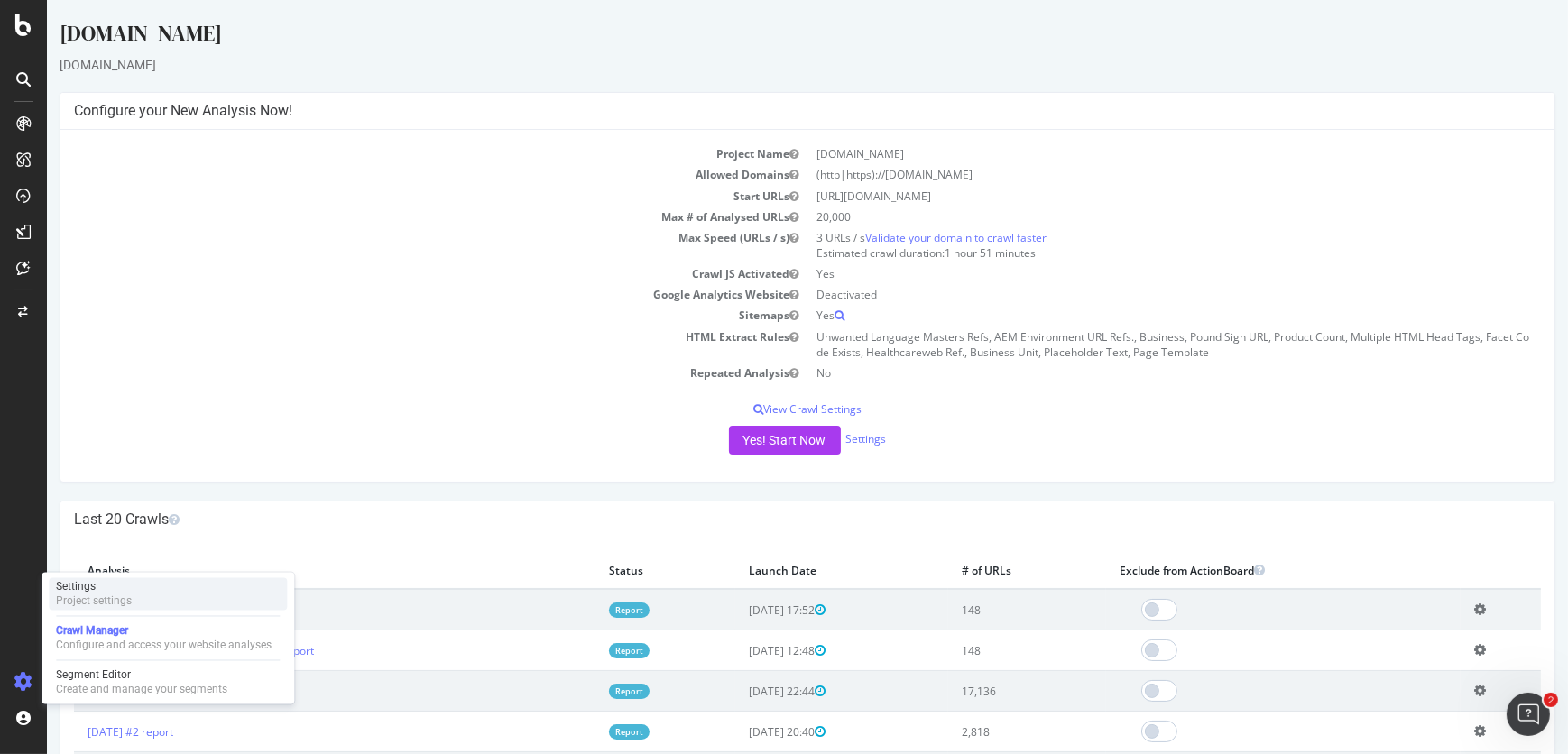 click on "Settings" at bounding box center (94, 587) 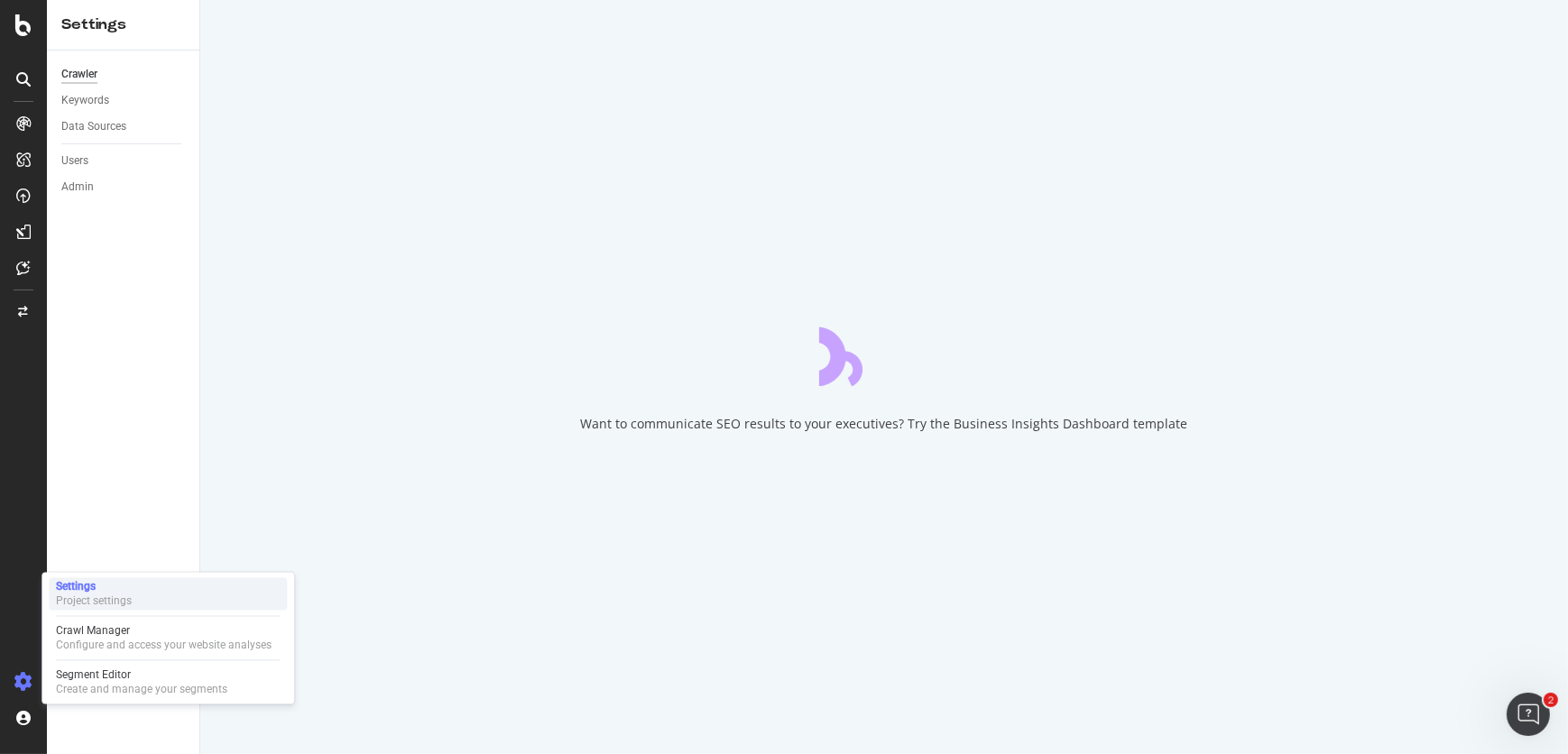 scroll, scrollTop: 0, scrollLeft: 0, axis: both 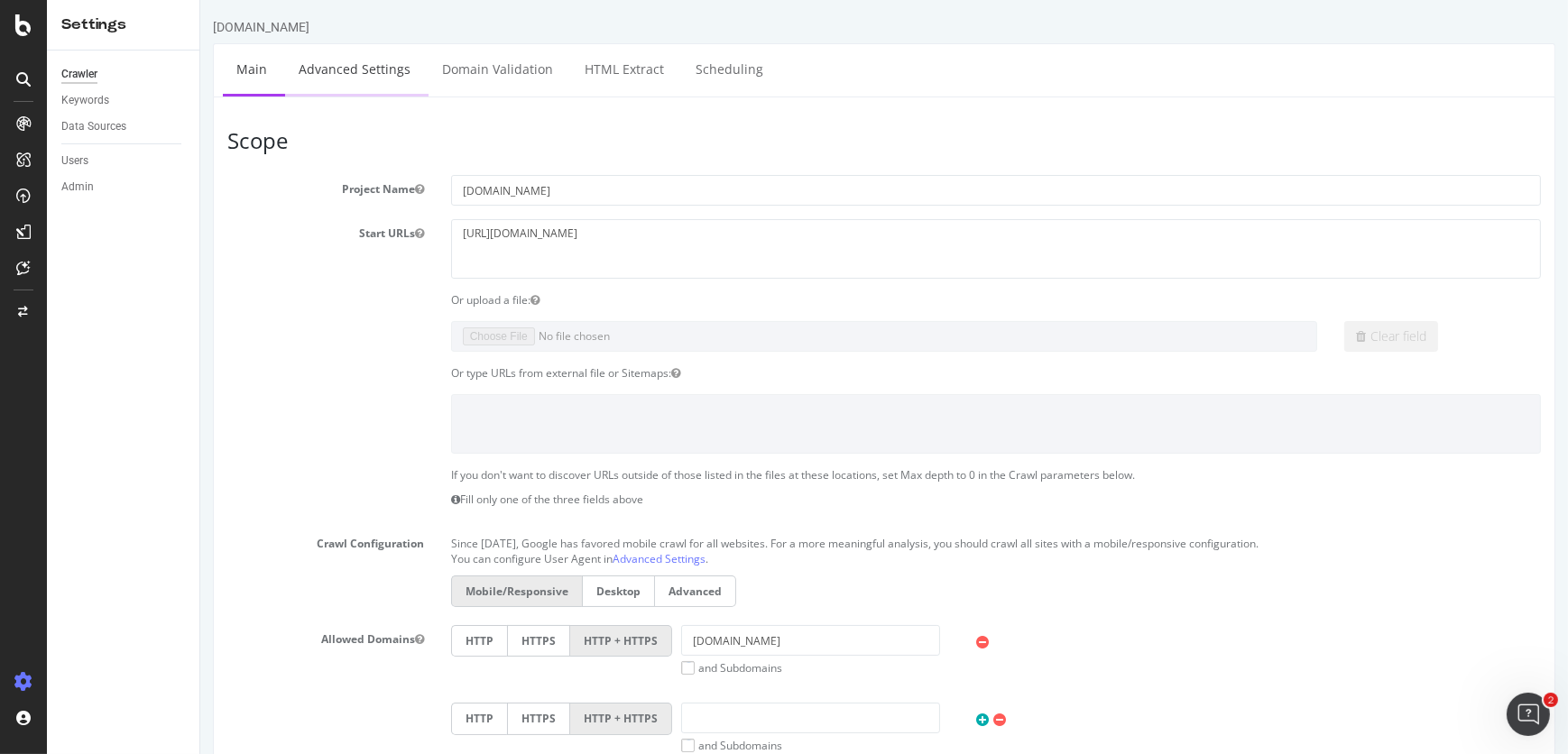 click on "Advanced Settings" at bounding box center [354, 69] 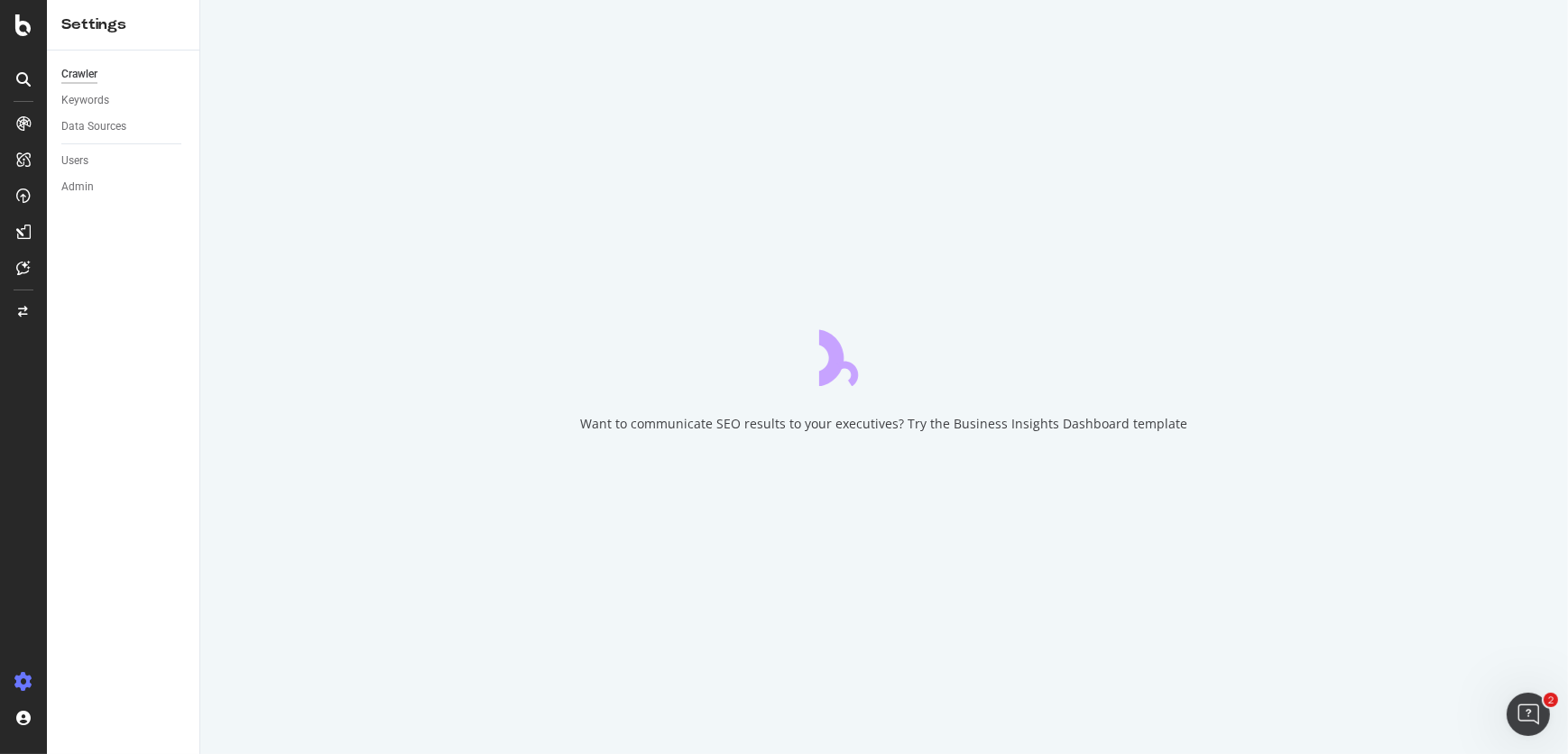 scroll, scrollTop: 0, scrollLeft: 0, axis: both 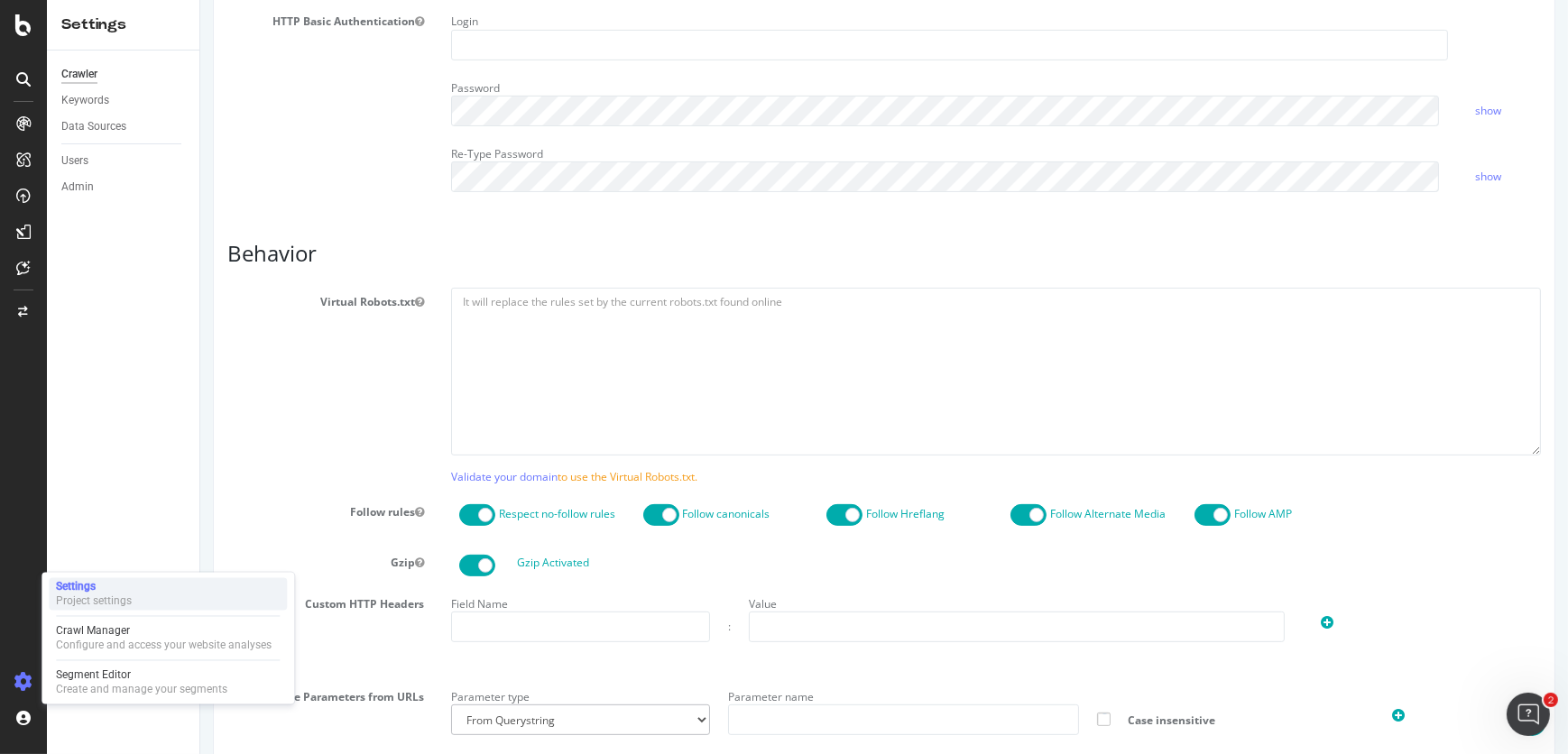 click on "Settings" at bounding box center [94, 587] 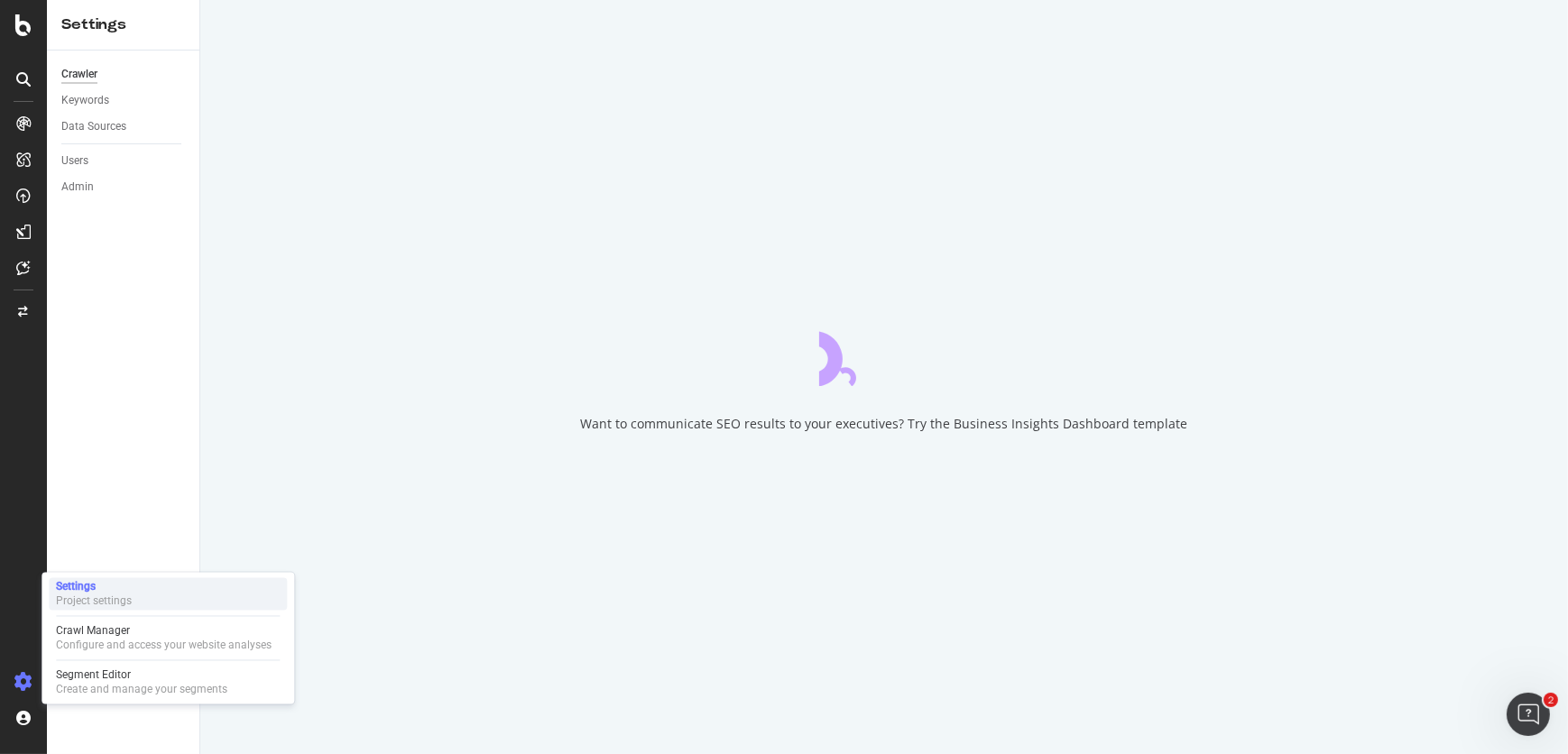 scroll, scrollTop: 0, scrollLeft: 0, axis: both 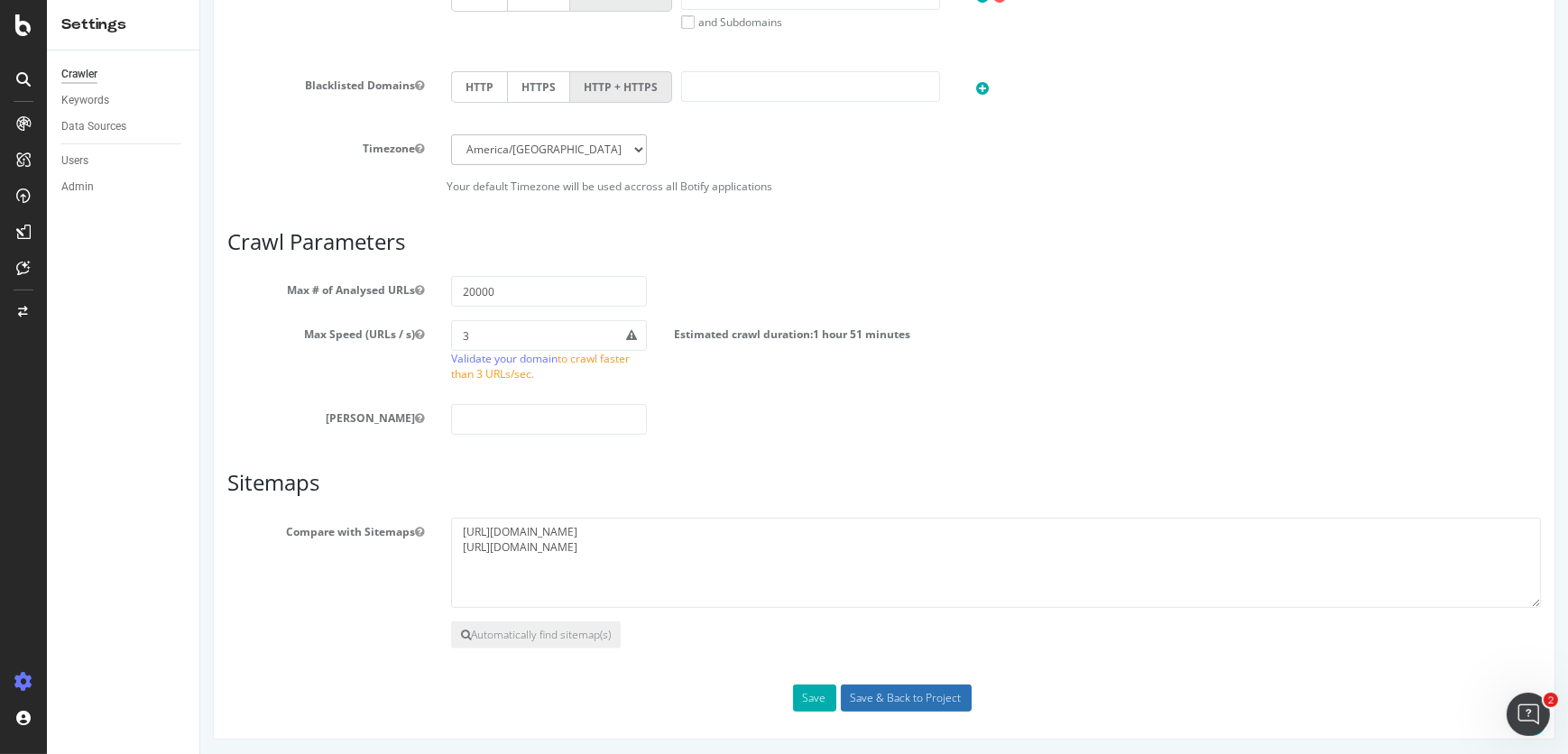 click on "Save & Back to Project" at bounding box center (905, 698) 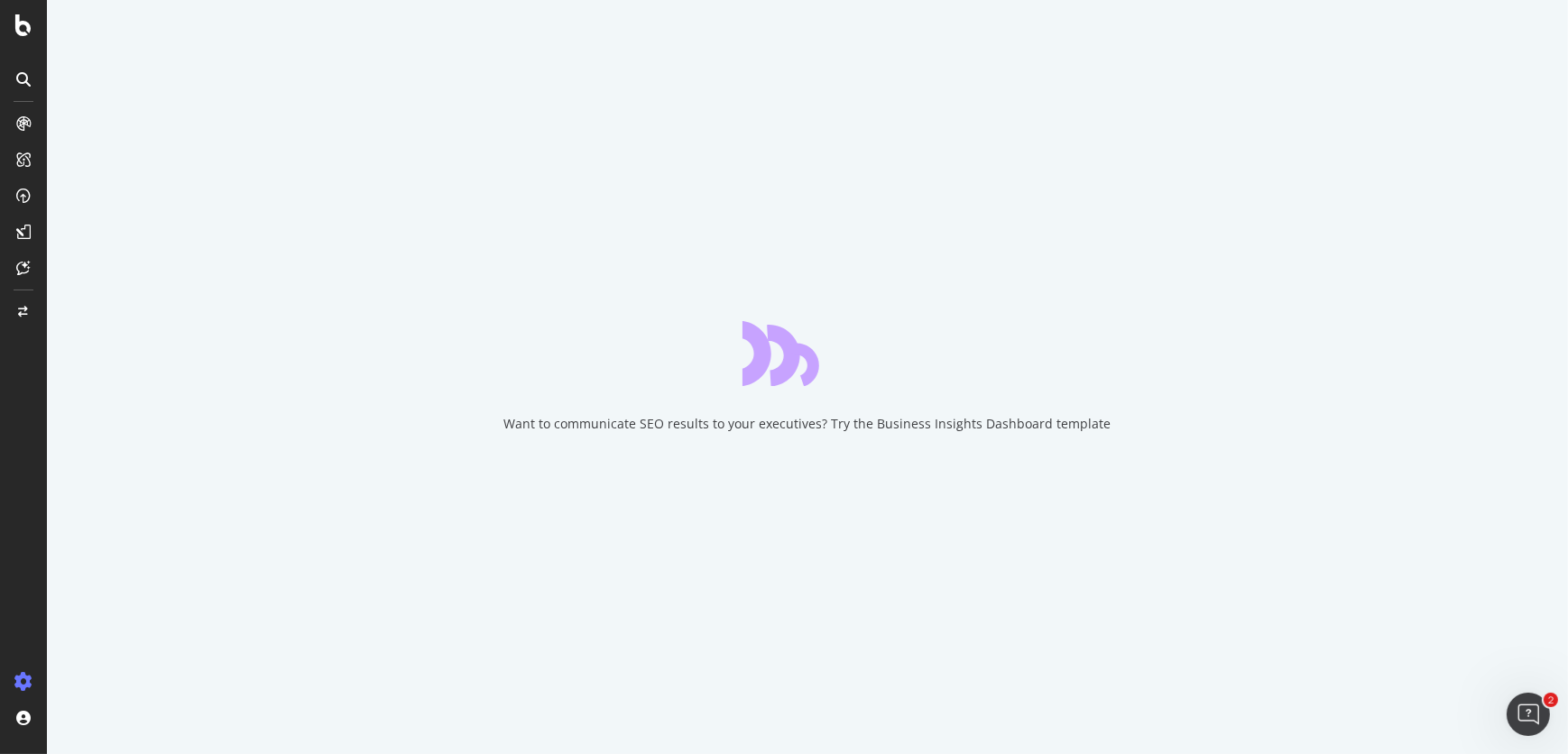 scroll, scrollTop: 0, scrollLeft: 0, axis: both 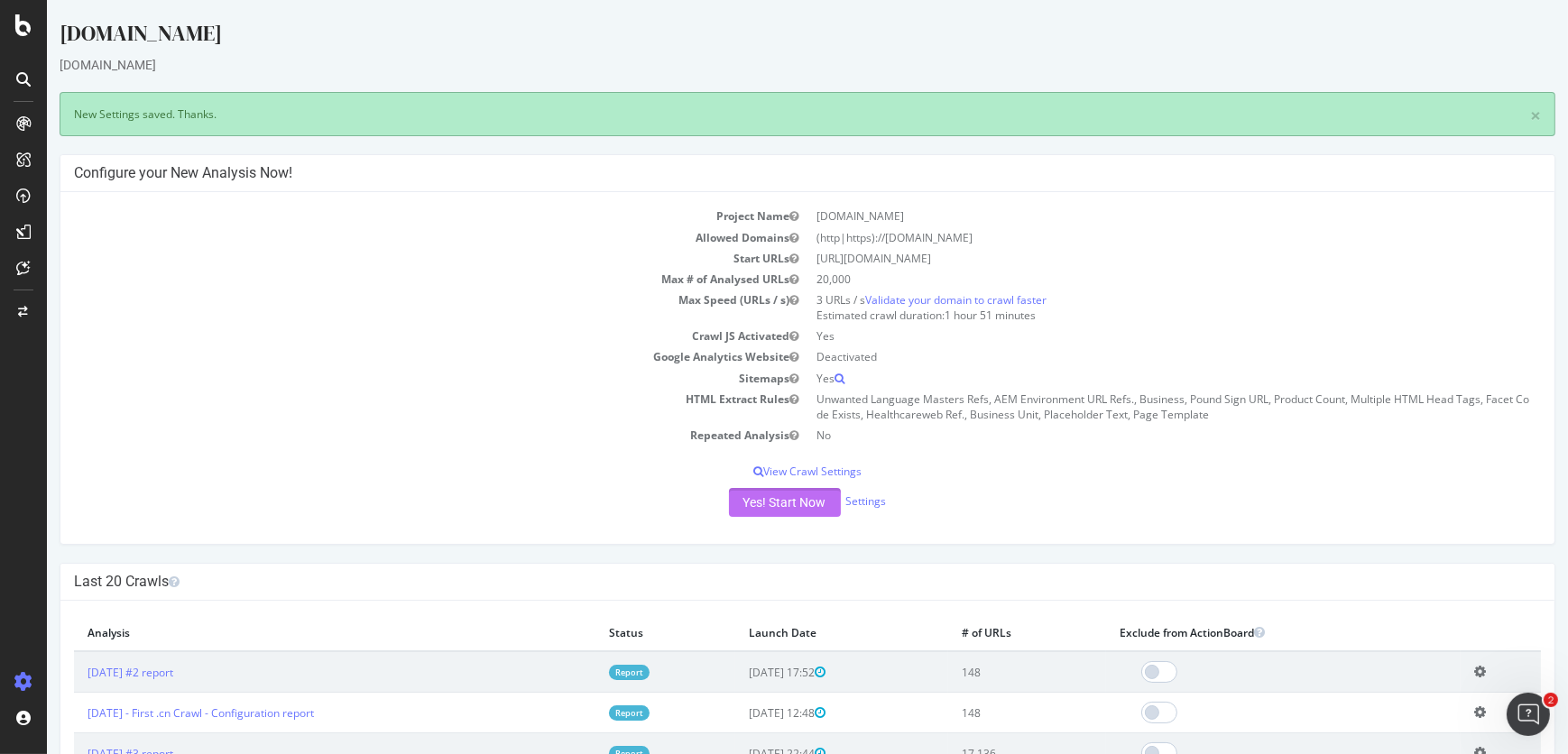 click on "Yes! Start Now" at bounding box center [785, 502] 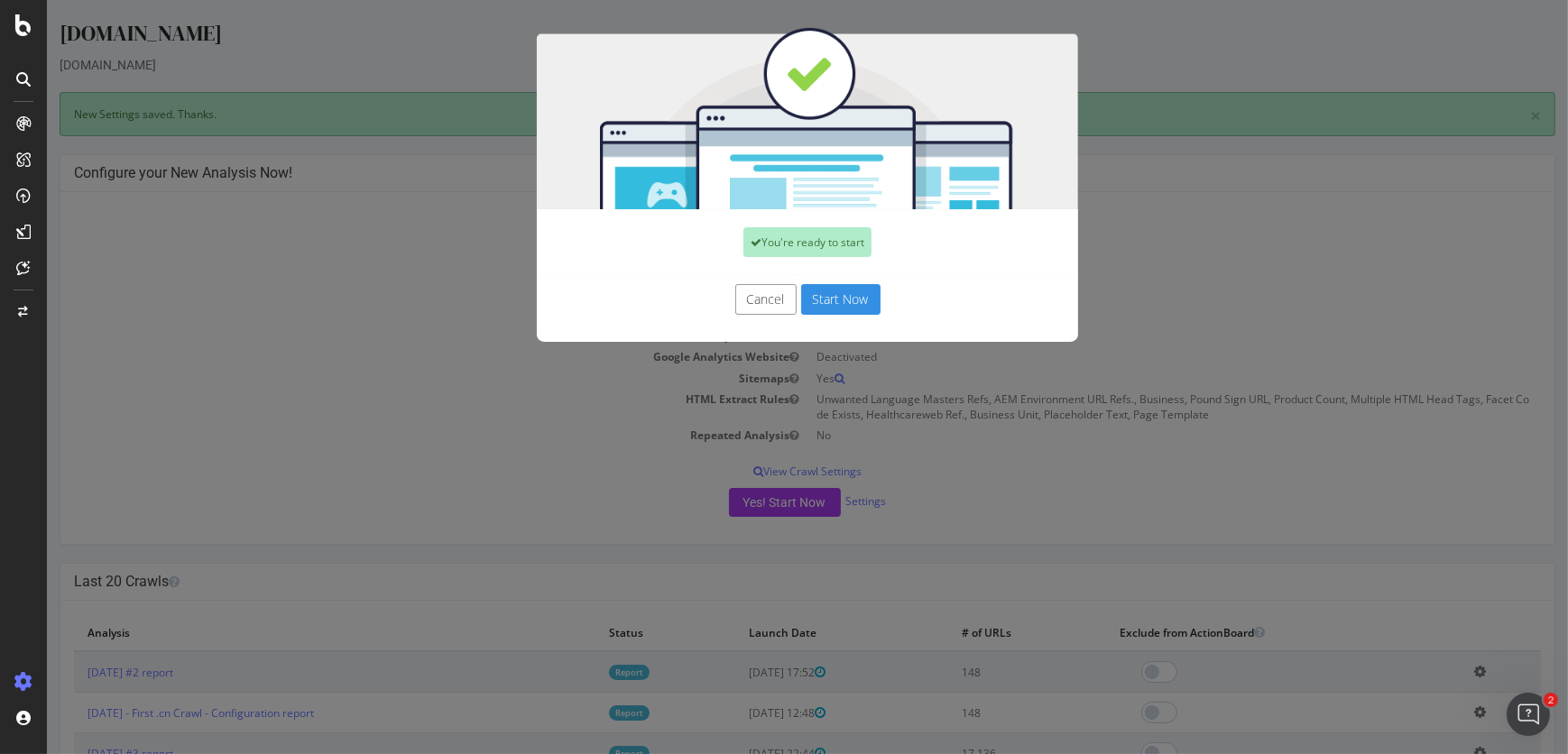 click on "Start Now" at bounding box center (841, 299) 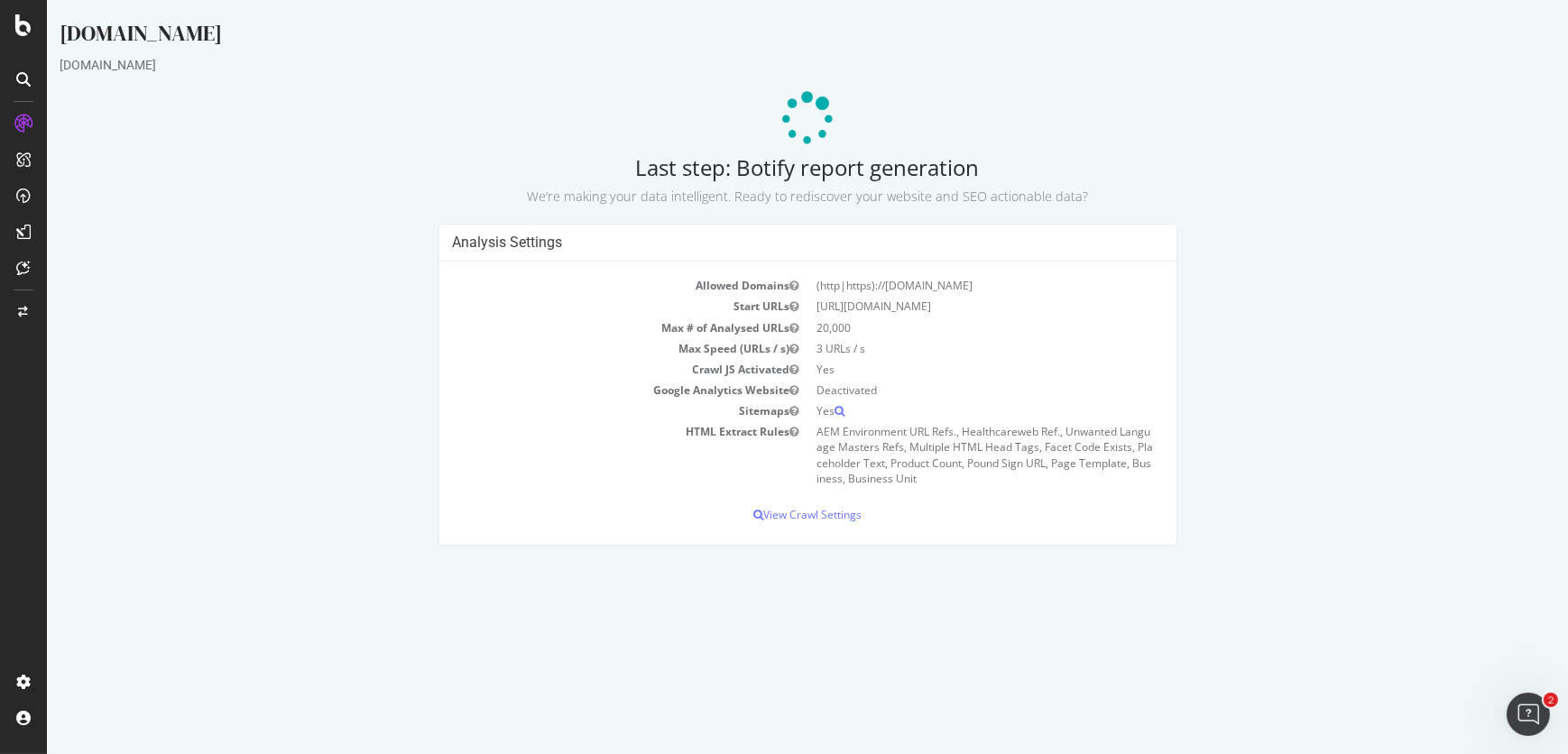 scroll, scrollTop: 0, scrollLeft: 0, axis: both 